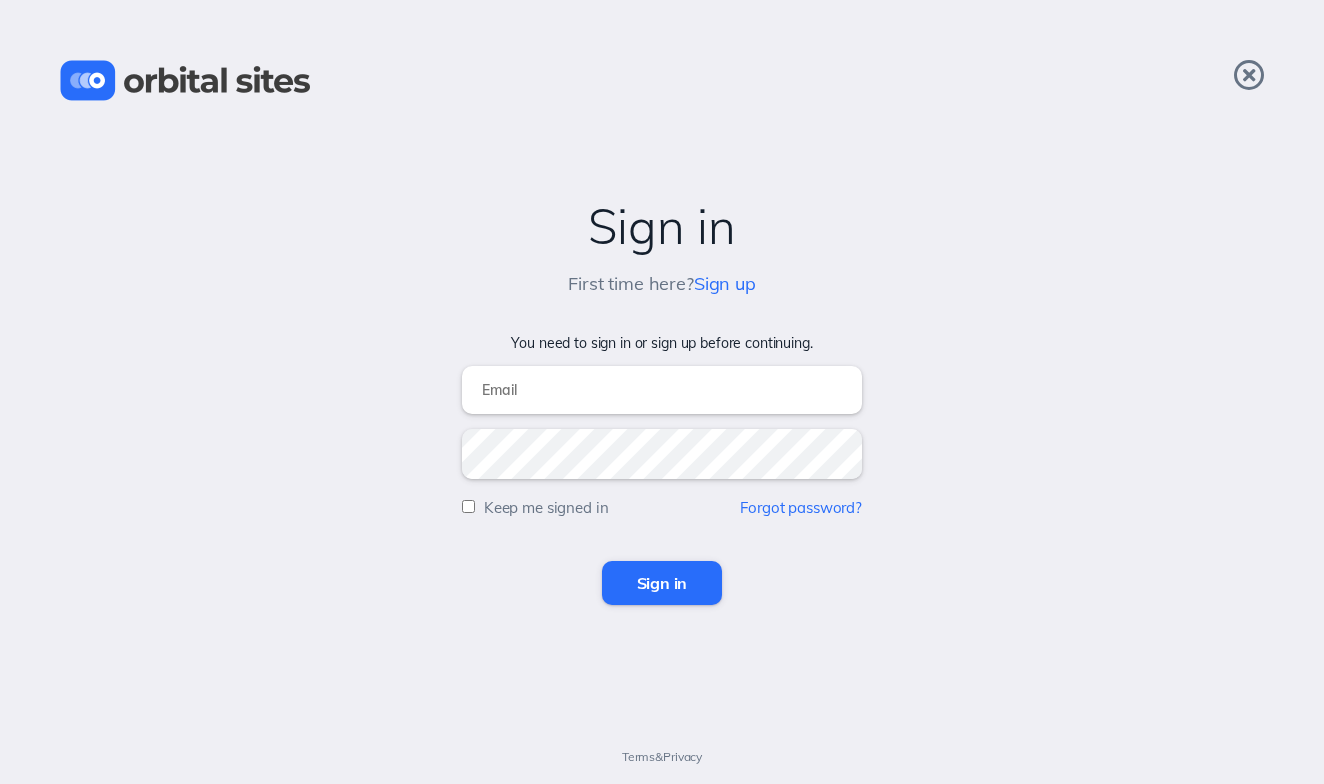 scroll, scrollTop: 0, scrollLeft: 0, axis: both 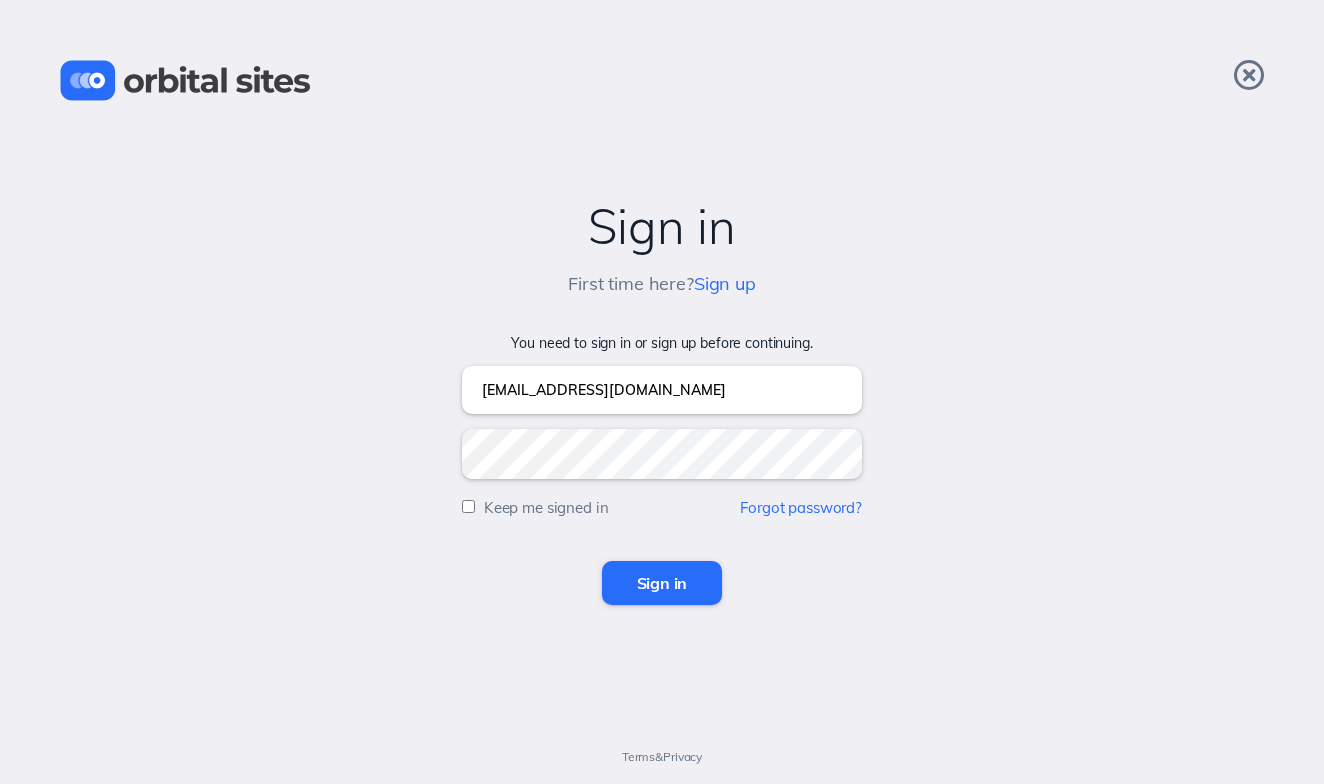 click on "Sign in" at bounding box center (662, 583) 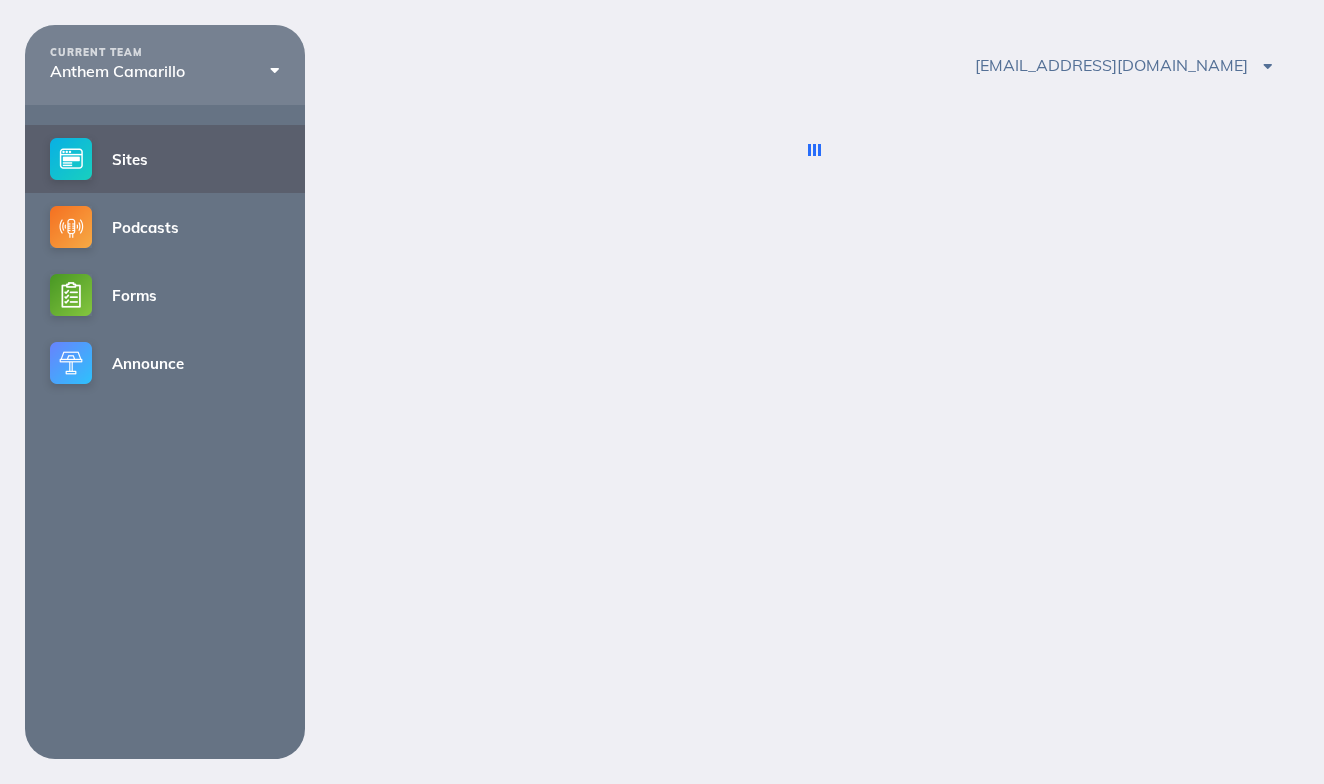 scroll, scrollTop: 0, scrollLeft: 0, axis: both 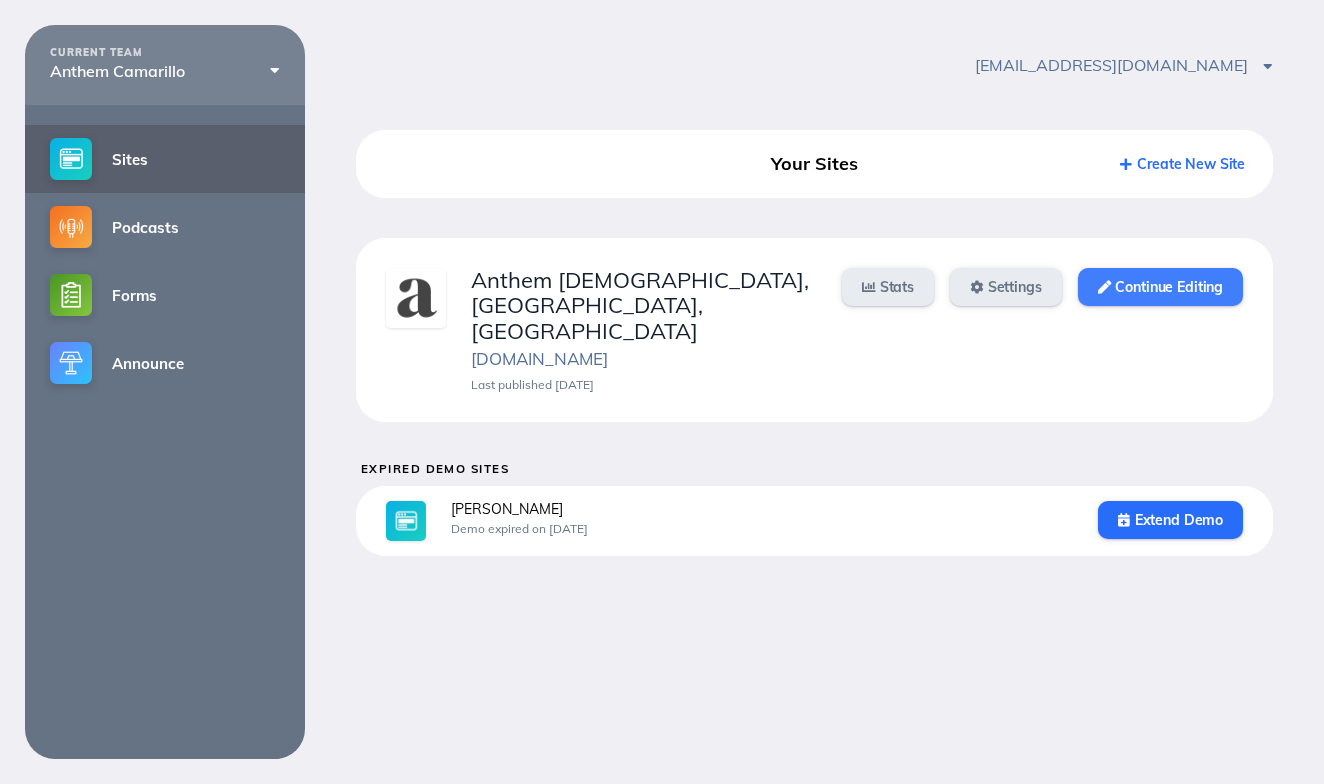 click on "Continue Editing" at bounding box center (1160, 287) 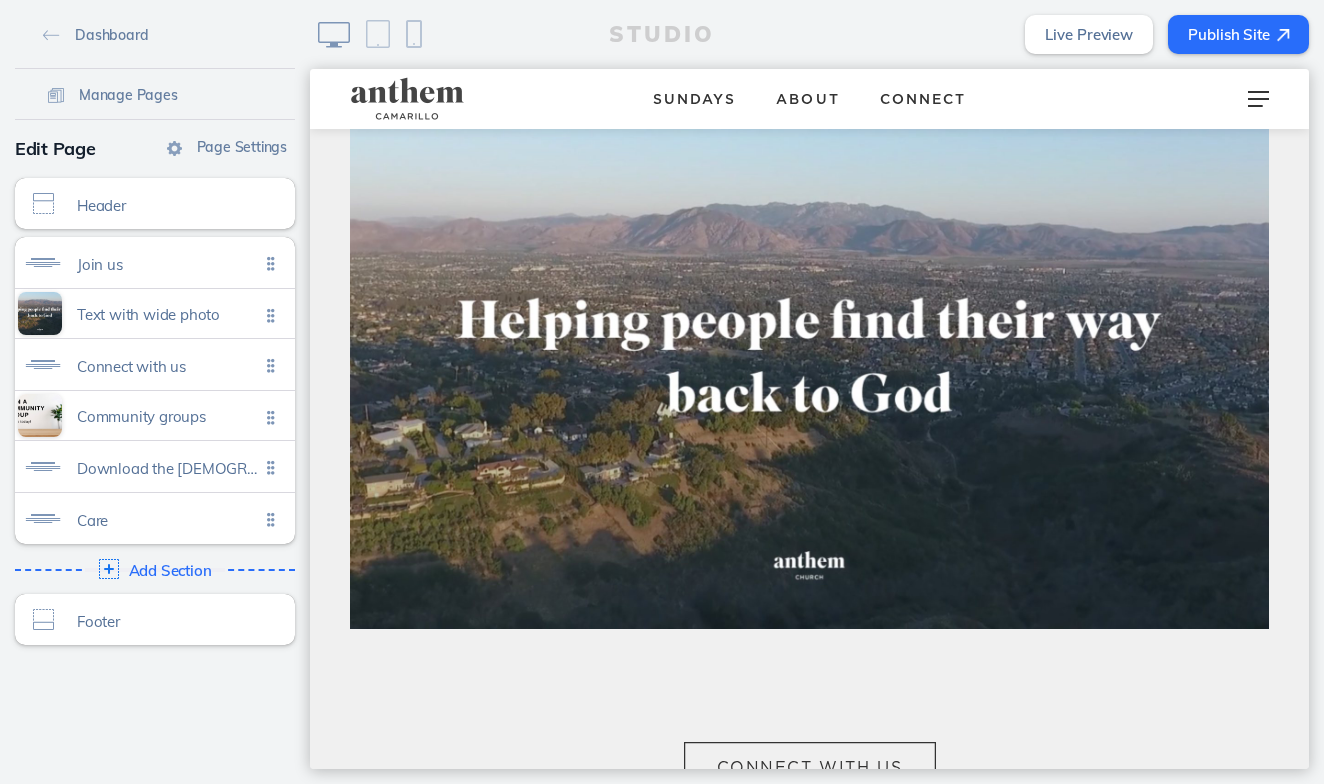 scroll, scrollTop: 465, scrollLeft: 0, axis: vertical 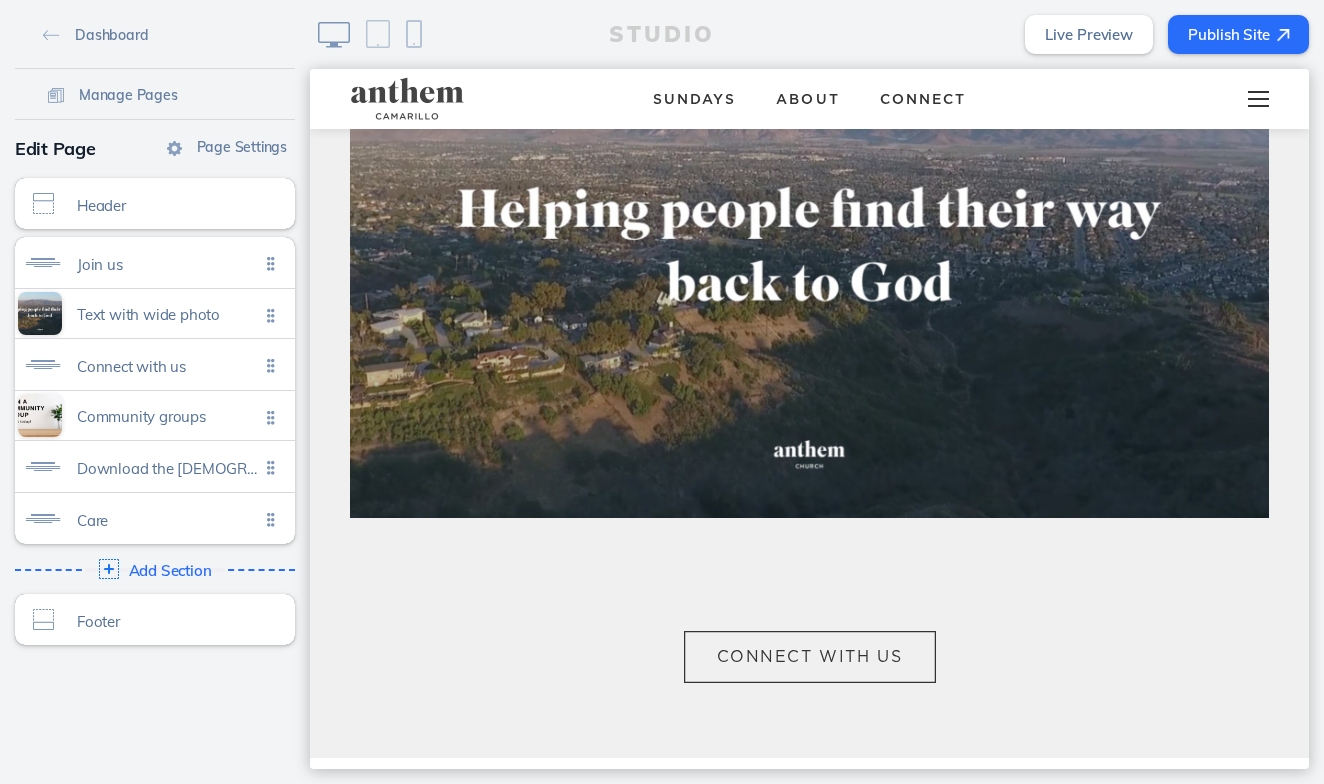 click at bounding box center (1258, 99) 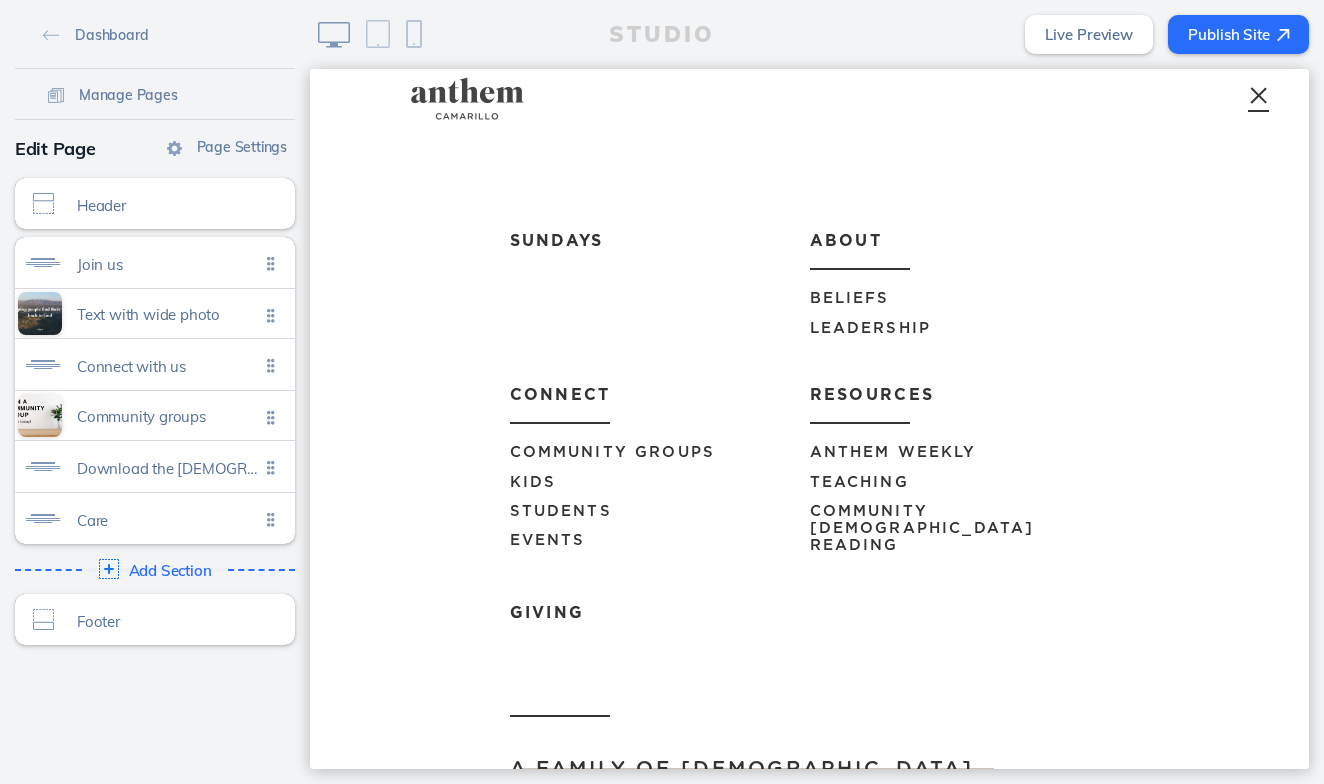 click on "Events" at bounding box center (660, 540) 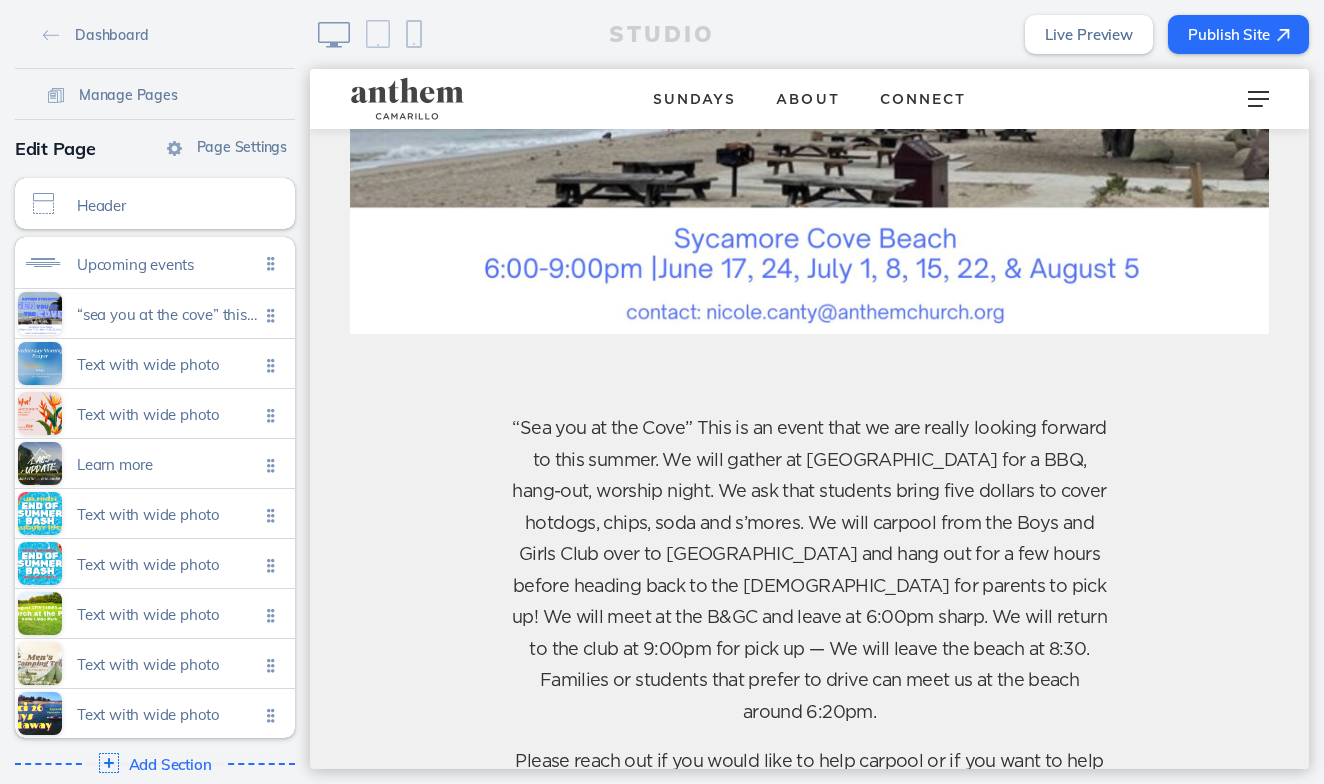 scroll, scrollTop: 604, scrollLeft: 0, axis: vertical 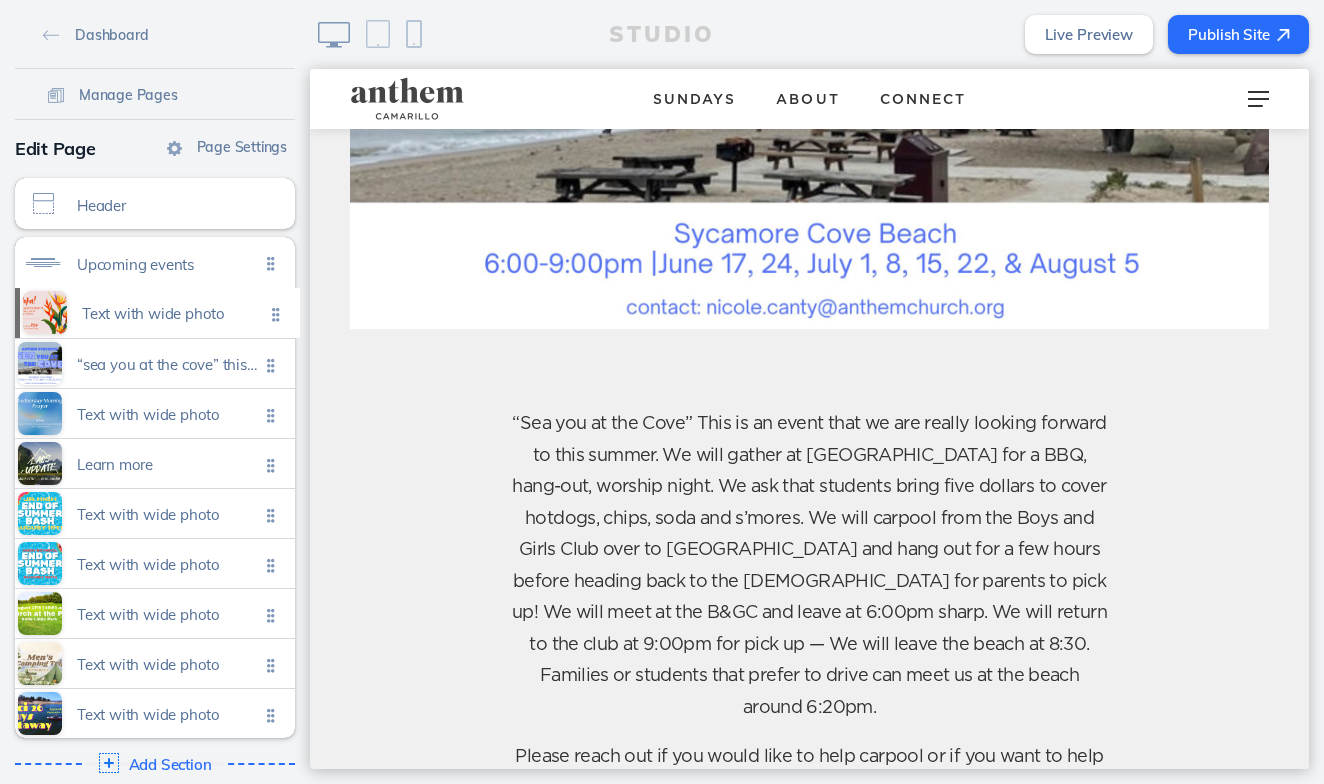 drag, startPoint x: 270, startPoint y: 406, endPoint x: 275, endPoint y: 306, distance: 100.12492 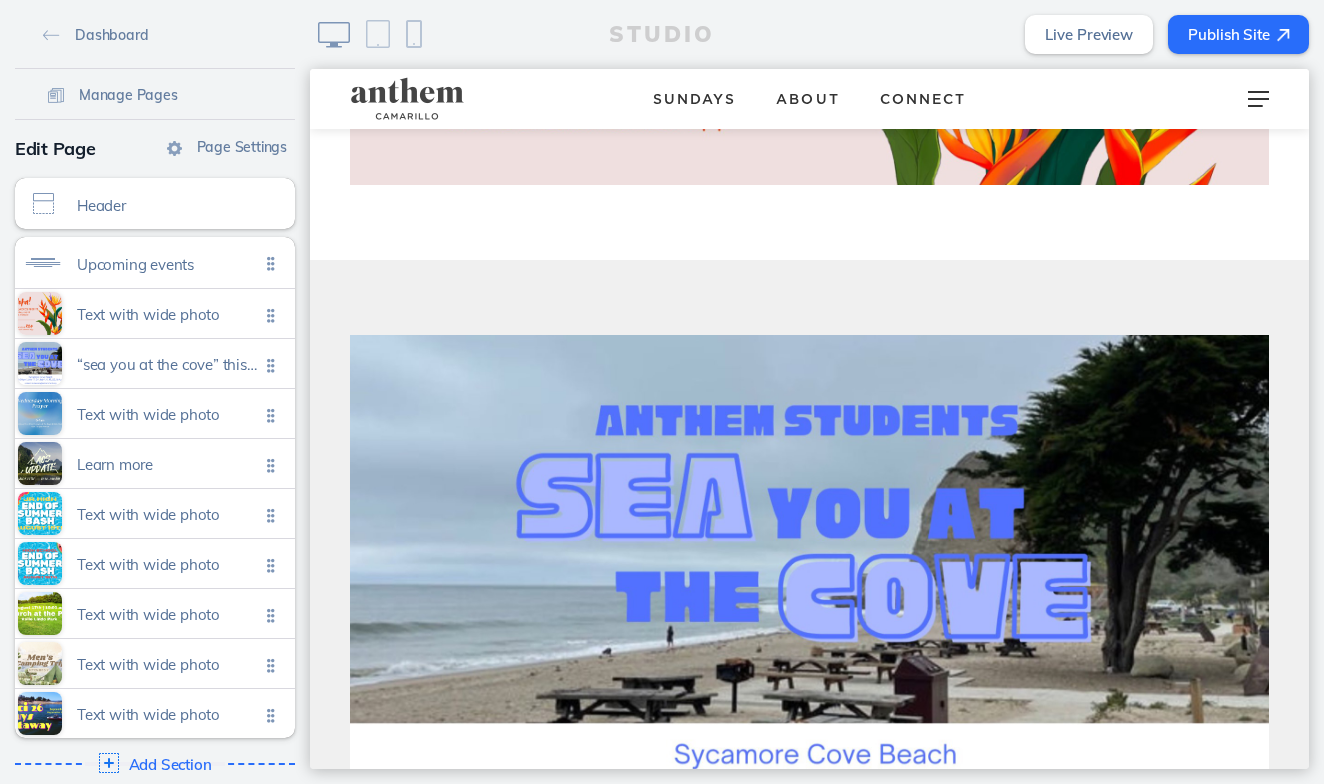 scroll, scrollTop: 724, scrollLeft: 0, axis: vertical 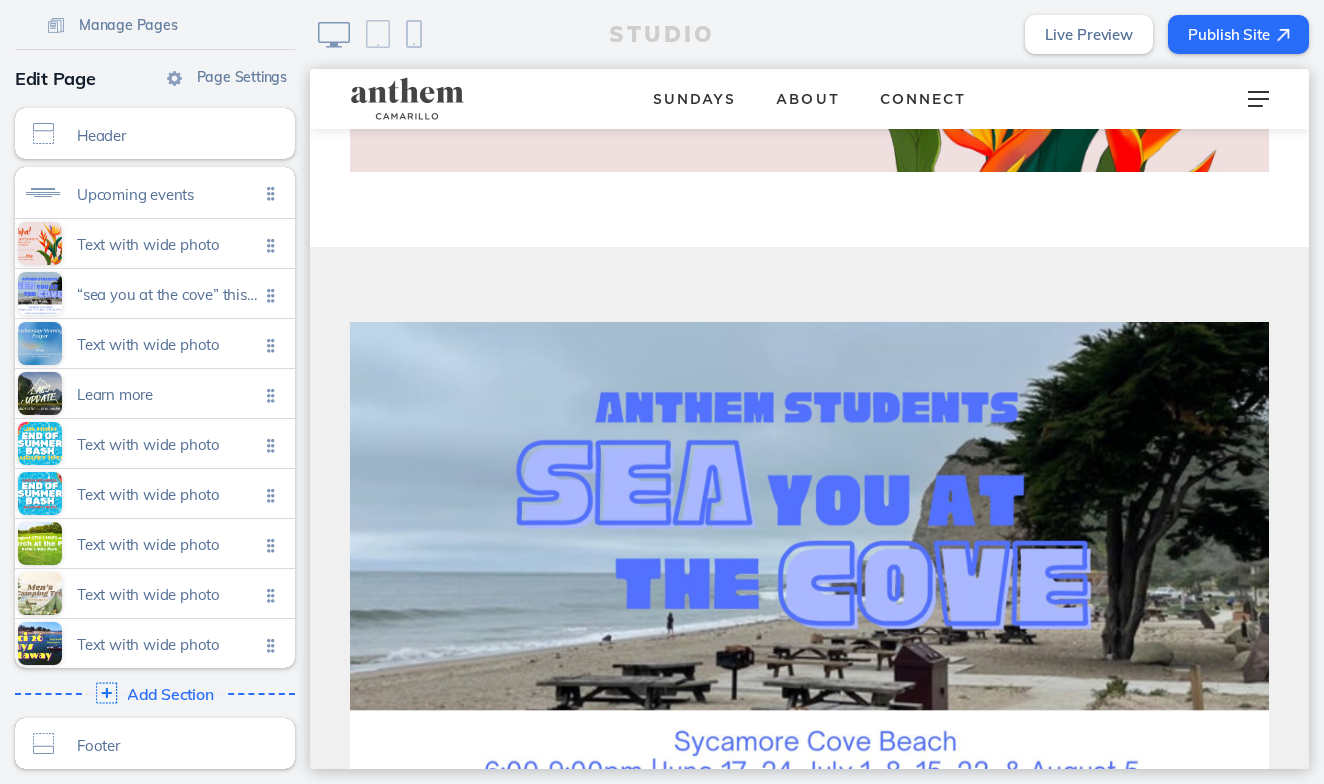 click on "Add Section" 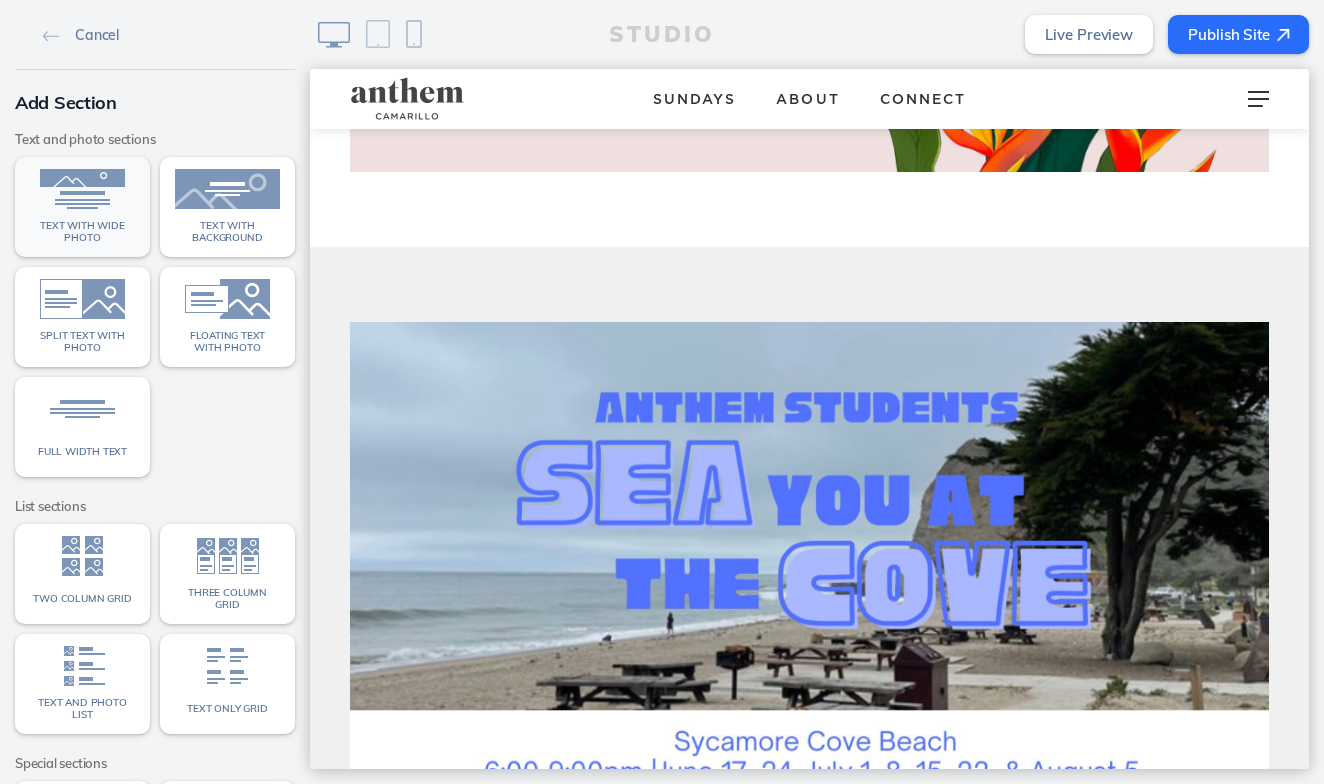 click 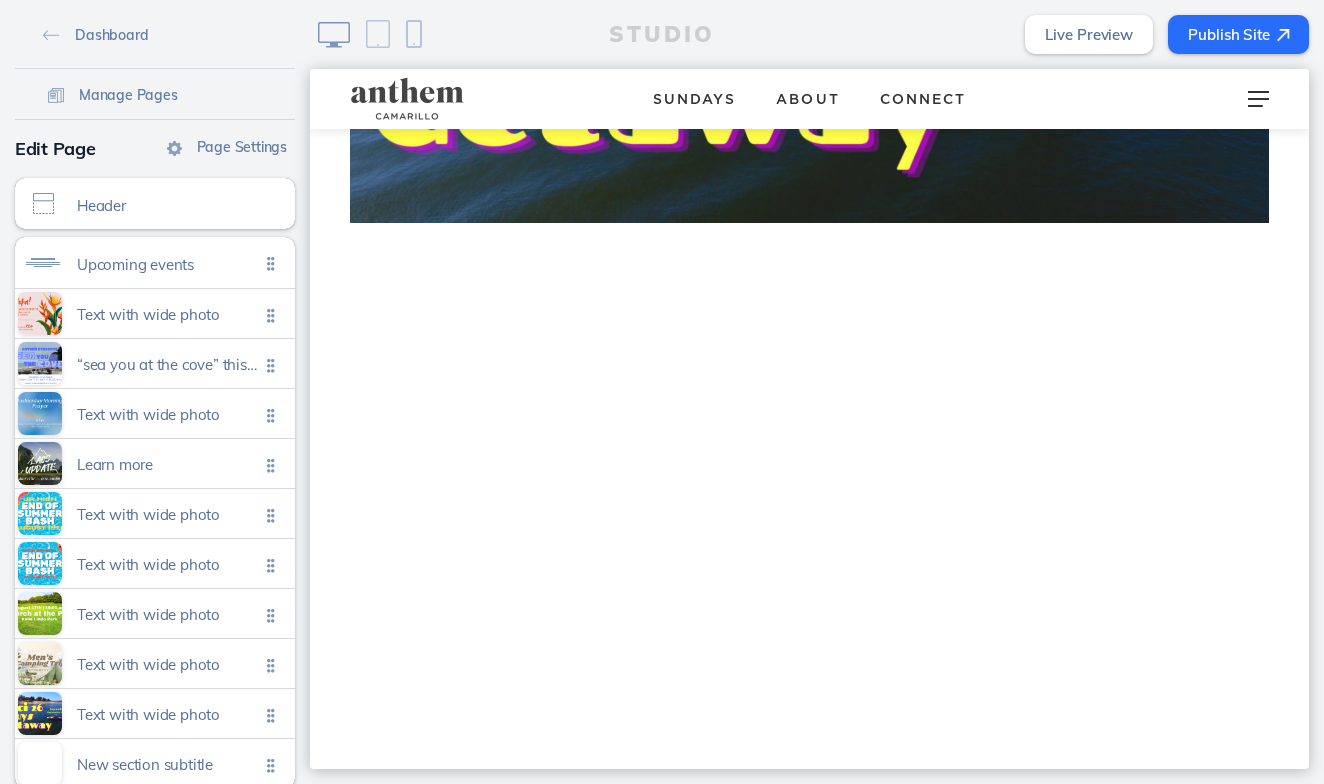scroll, scrollTop: 6585, scrollLeft: 0, axis: vertical 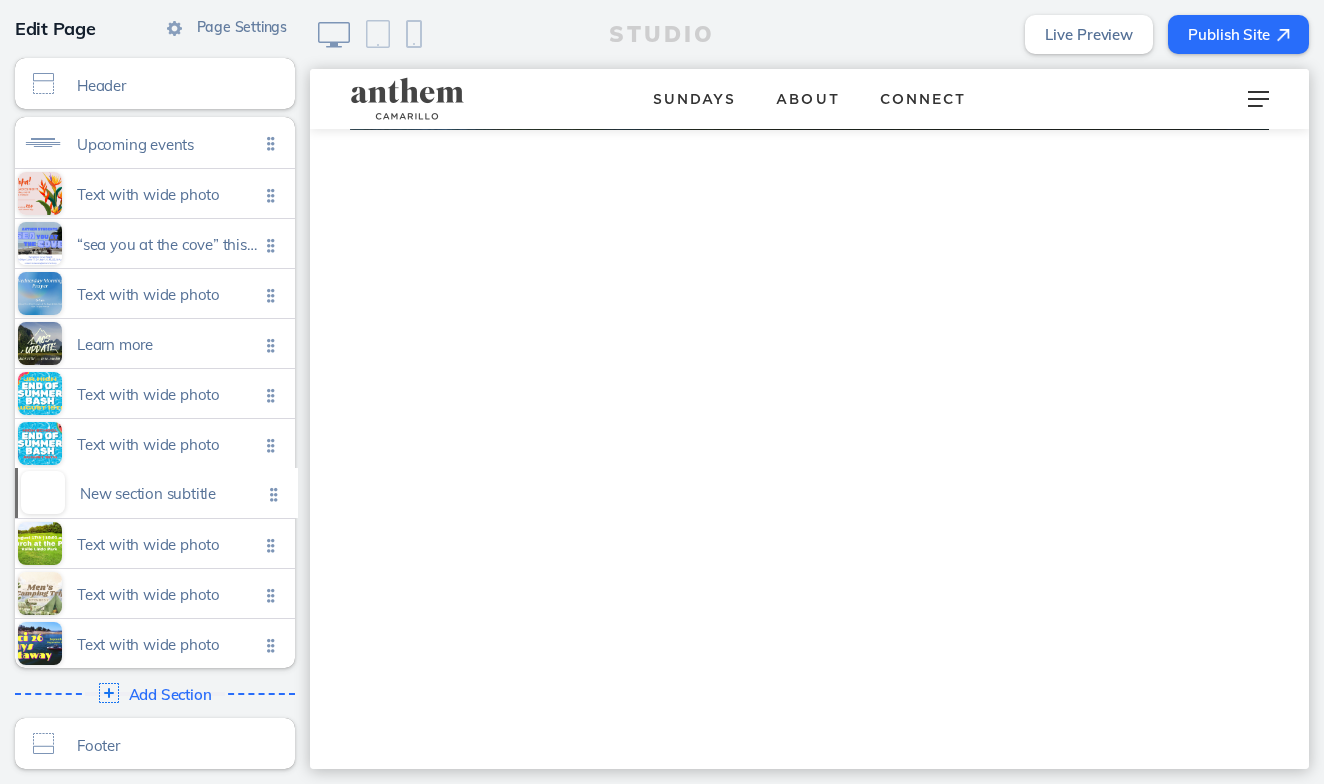 drag, startPoint x: 279, startPoint y: 647, endPoint x: 282, endPoint y: 497, distance: 150.03 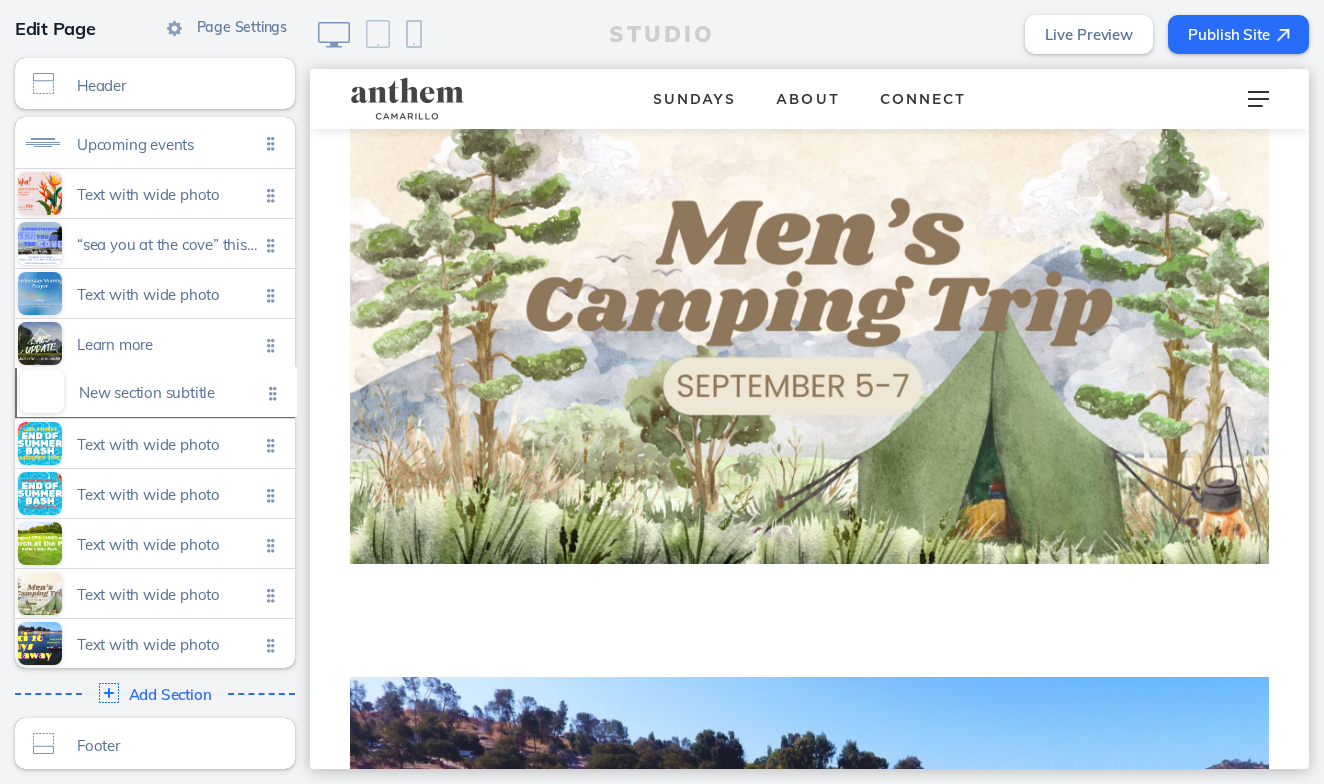 click on "Upcoming events  Click to edit Text with wide photo Click to edit “sea you at the cove” this is an event that we are really looking forward to this summer. we will gather at sycamore cove for a bbq, hang-out, worship night. we ask that students bring five dollars to cover hotdogs, chips, soda and s’mores. we will carpool from the boys and girls club over to sycamore cove beach and hang out for a few hours before heading back to the church for parents to pick up! we will meet at the b&gc and leave at 6:00pm sharp. we will return to the club at 9:00pm for pick up — we will leave the beach at 8:30. families or students that prefer to drive can meet us at the beach around 6:20pm.
please reach out if you would like to help carpool or if you want to help provide supplies for these events. nicole canty nicole.canty@anthemchurch.org Click to edit Text with wide photo Click to edit Learn more Click to edit New section subtitle Click to edit Text with wide photo Click to edit Text with wide photo Click to edit" 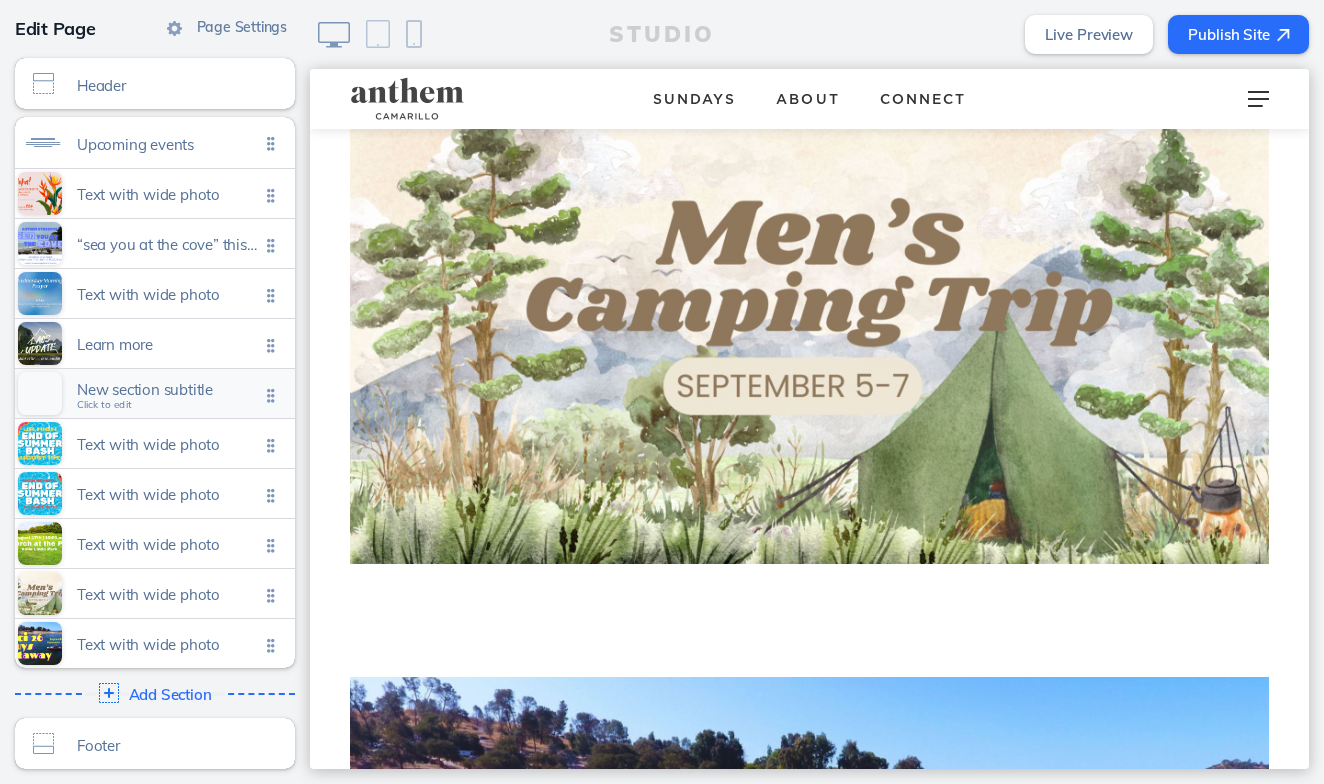 click on "New section subtitle" 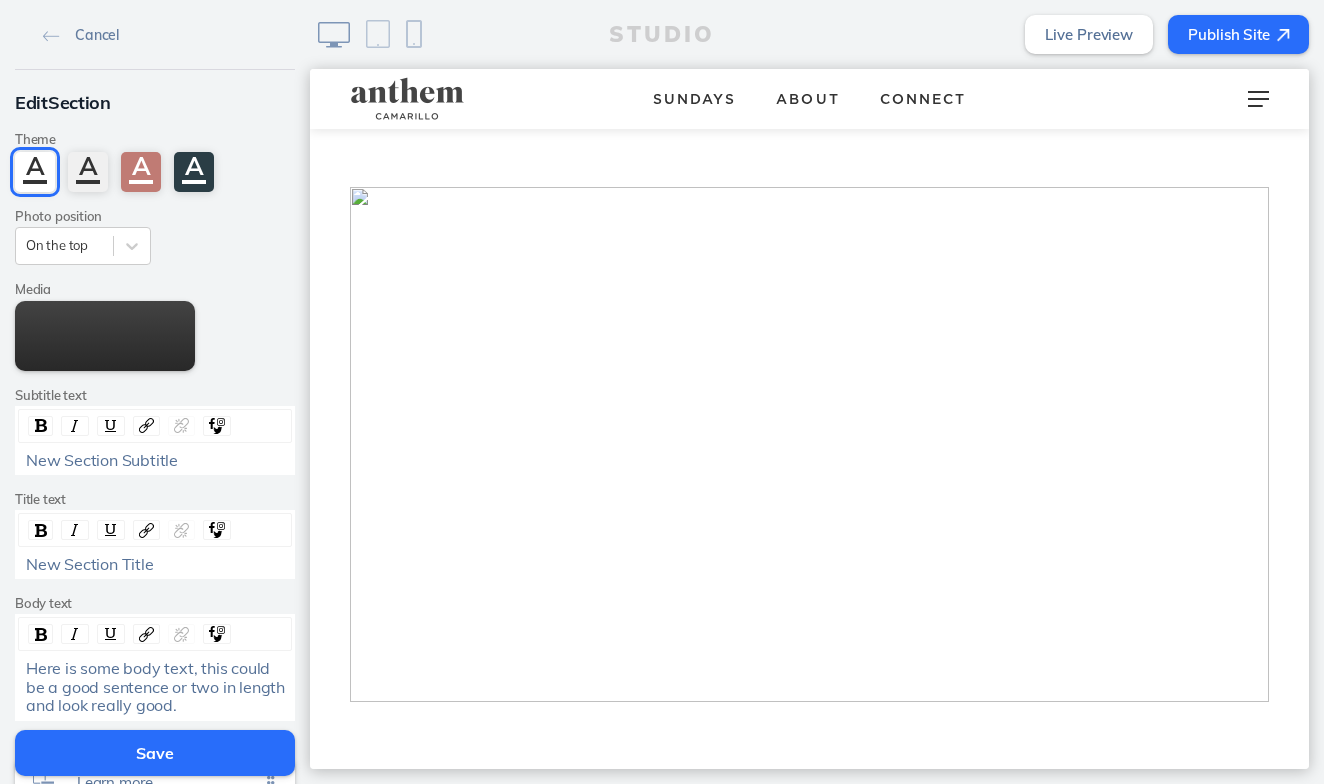 scroll, scrollTop: 4702, scrollLeft: 0, axis: vertical 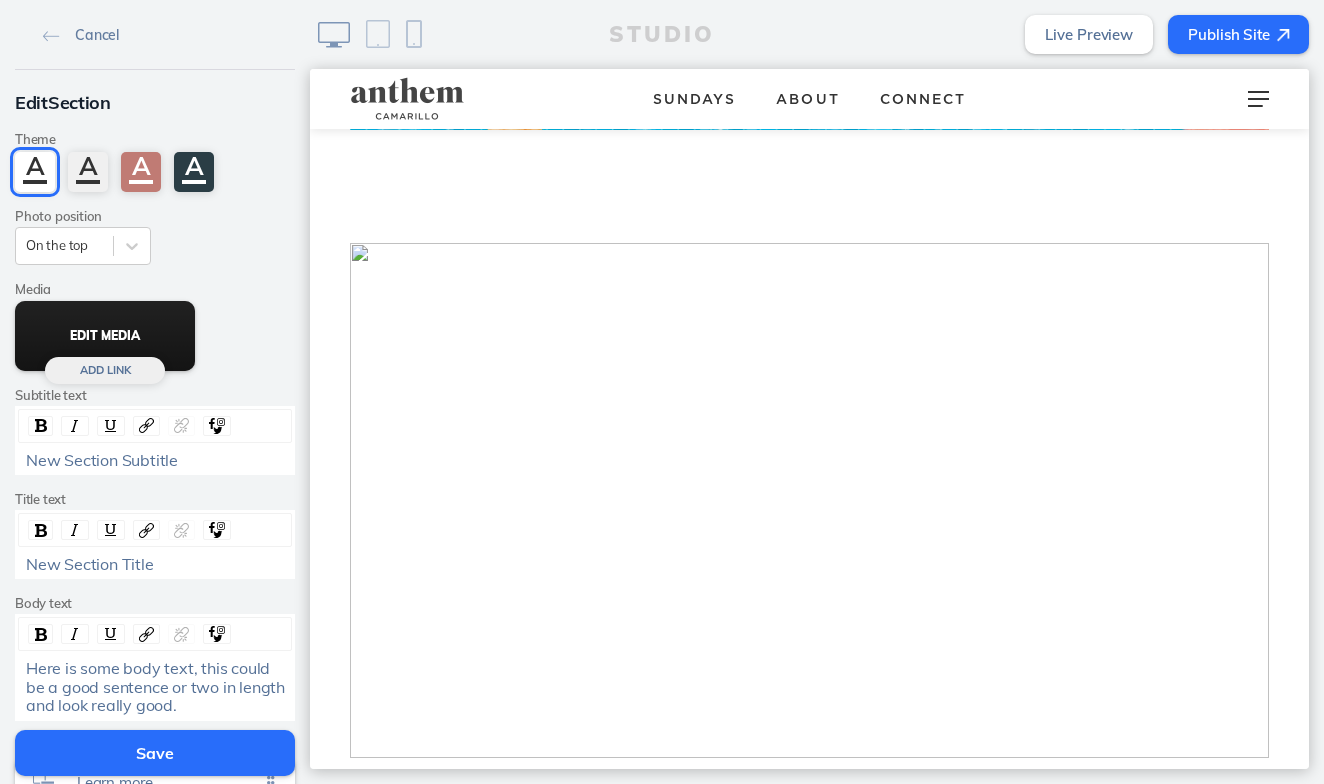 click on "Edit Media" 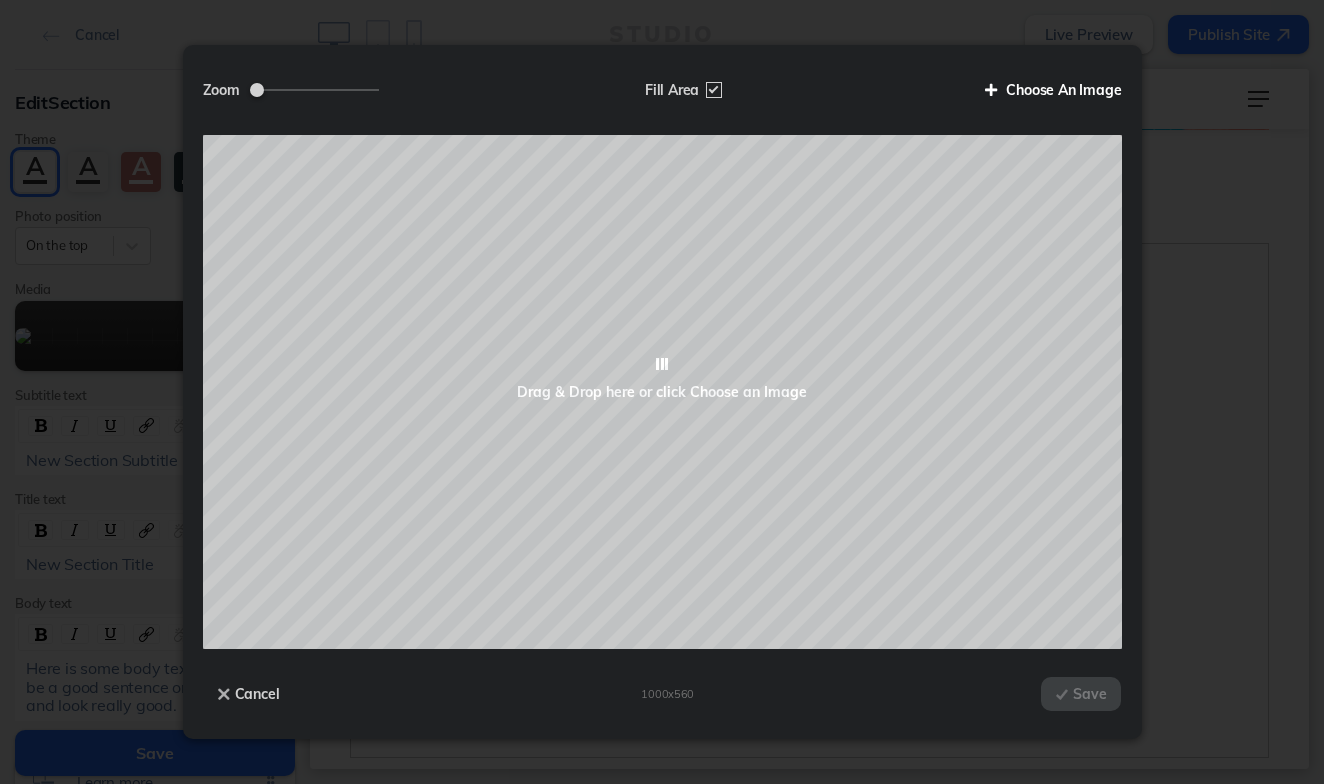 click on "Choose An Image" 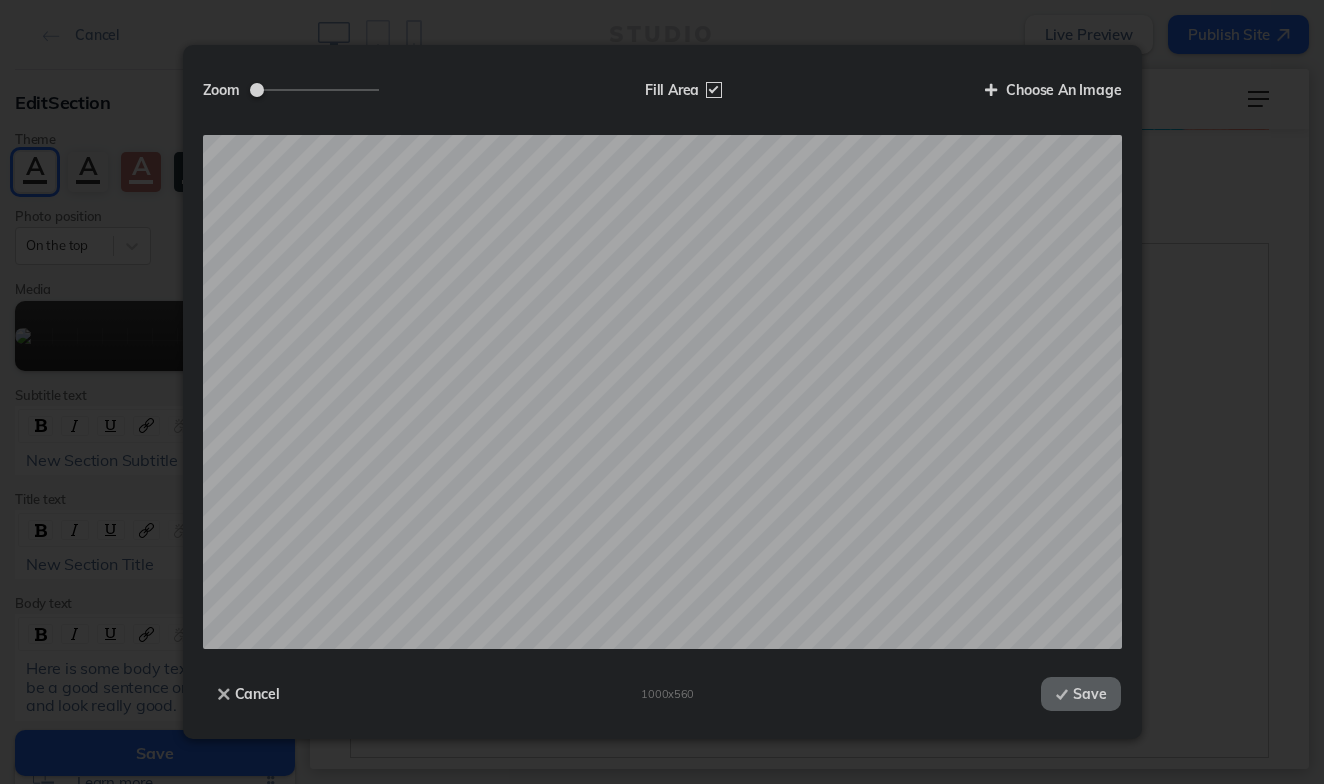 scroll, scrollTop: 0, scrollLeft: 0, axis: both 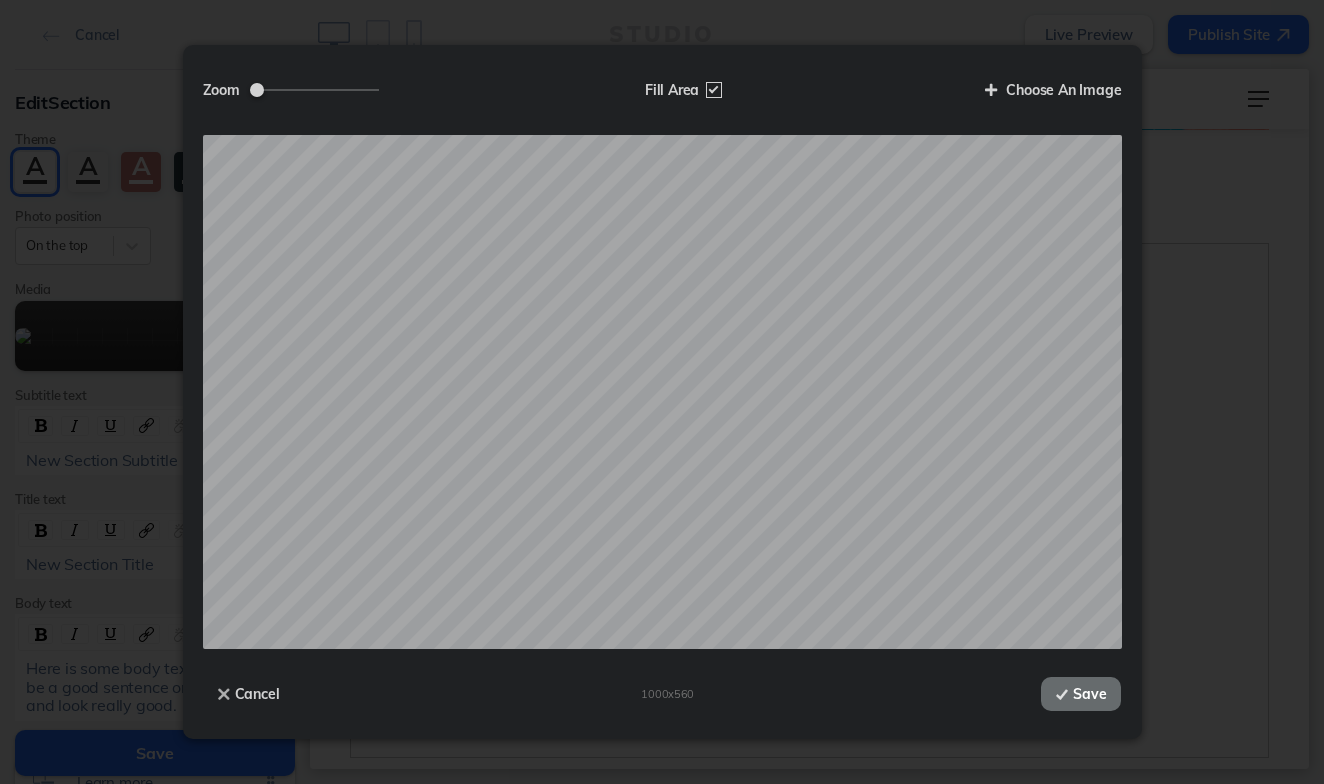 click on "Save" 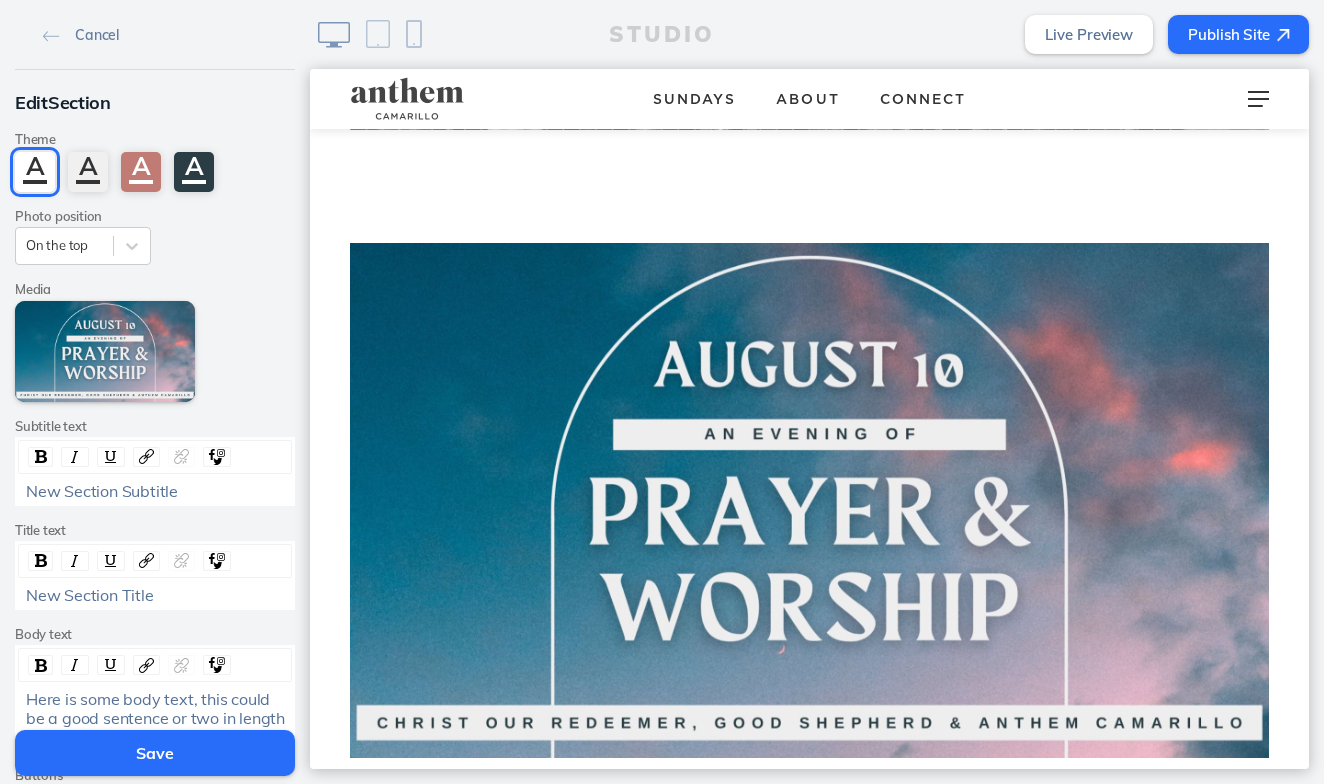 click on "Save" 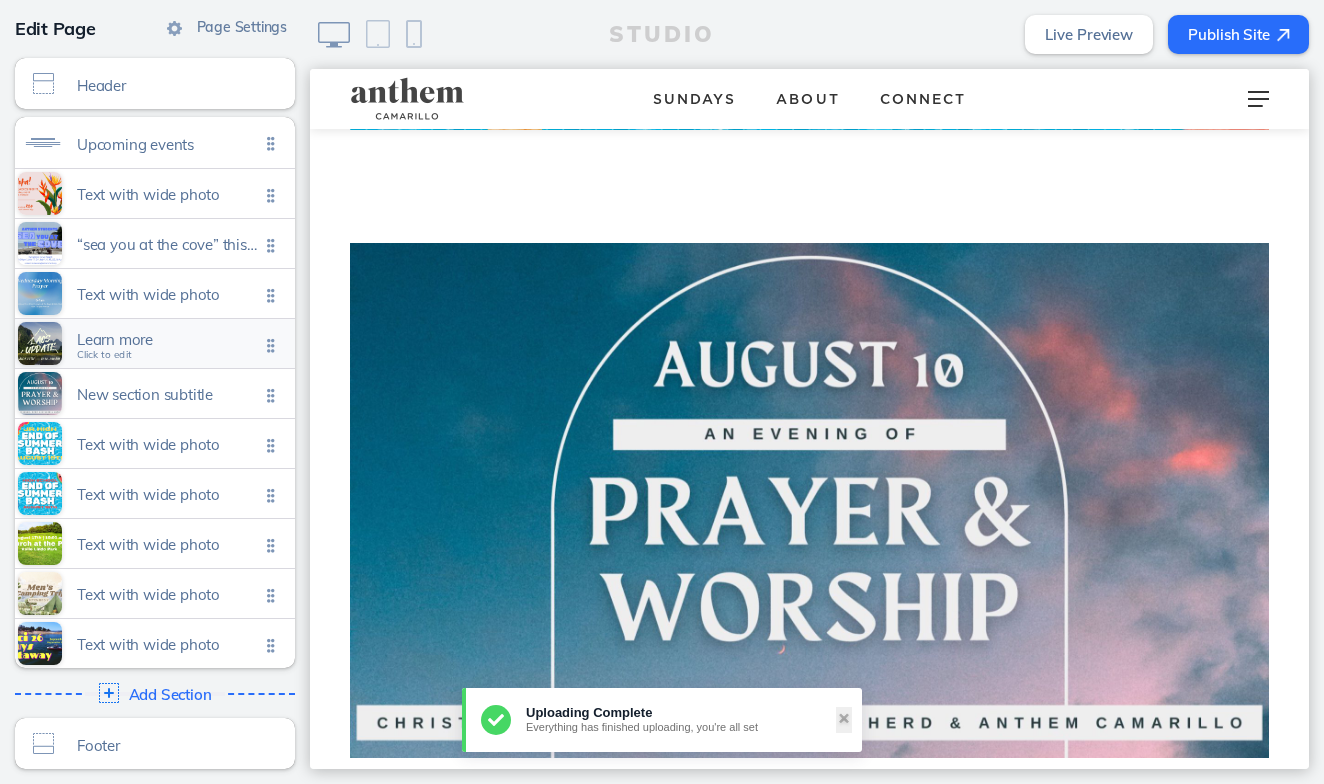 scroll, scrollTop: 120, scrollLeft: 0, axis: vertical 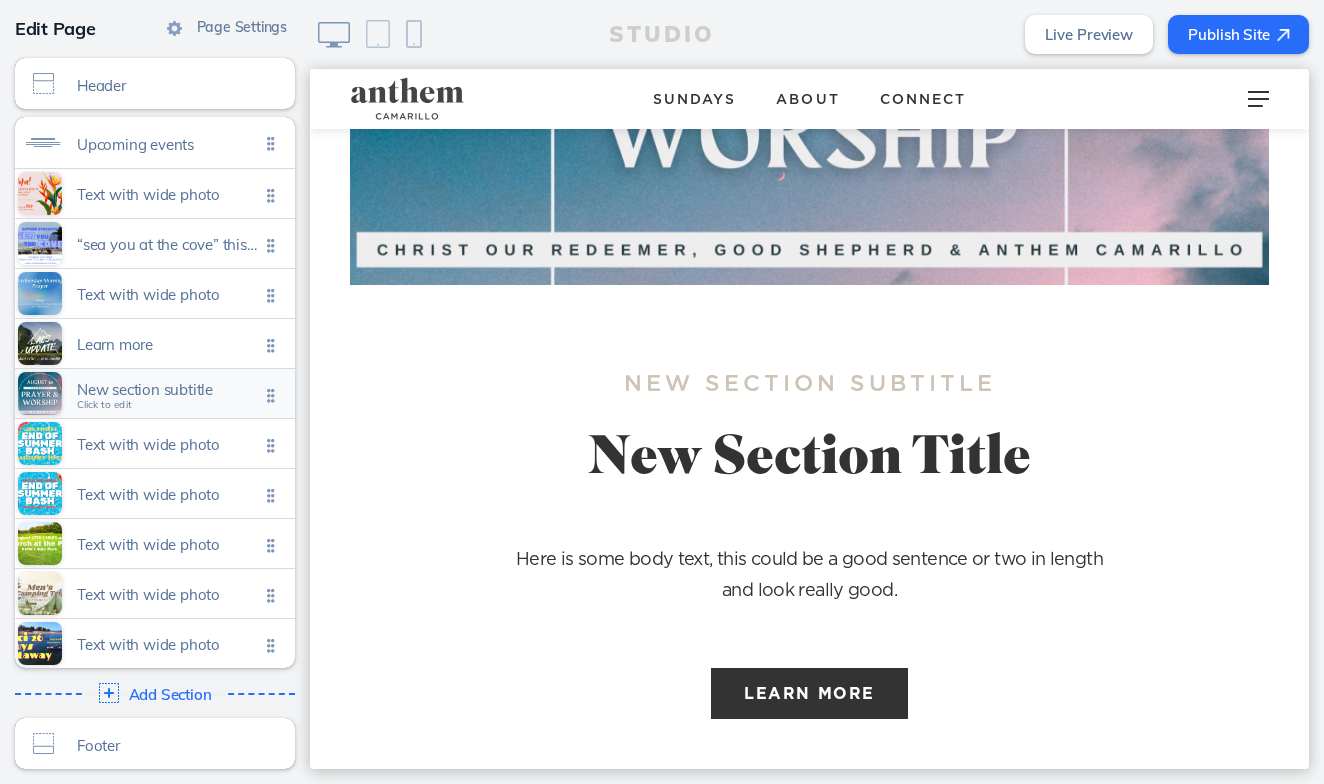 click on "New section subtitle" 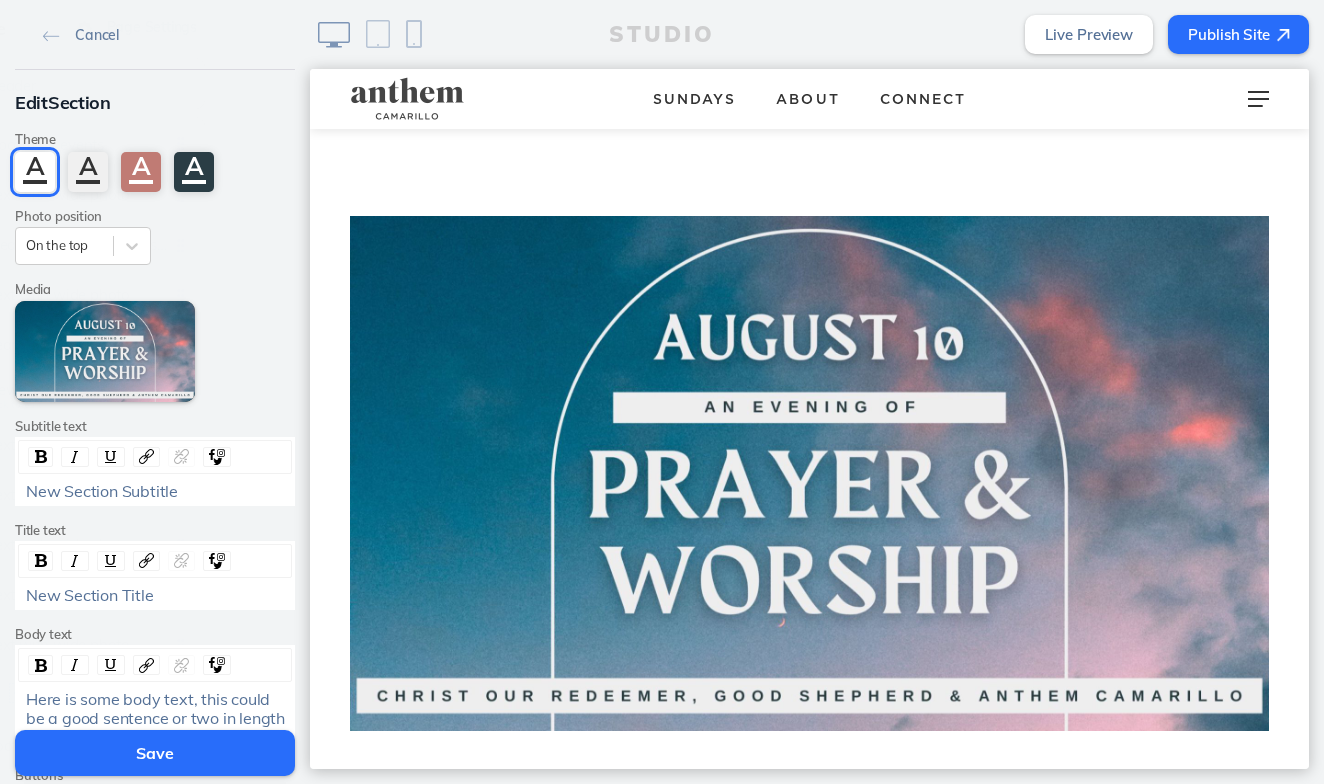 scroll, scrollTop: 4707, scrollLeft: 0, axis: vertical 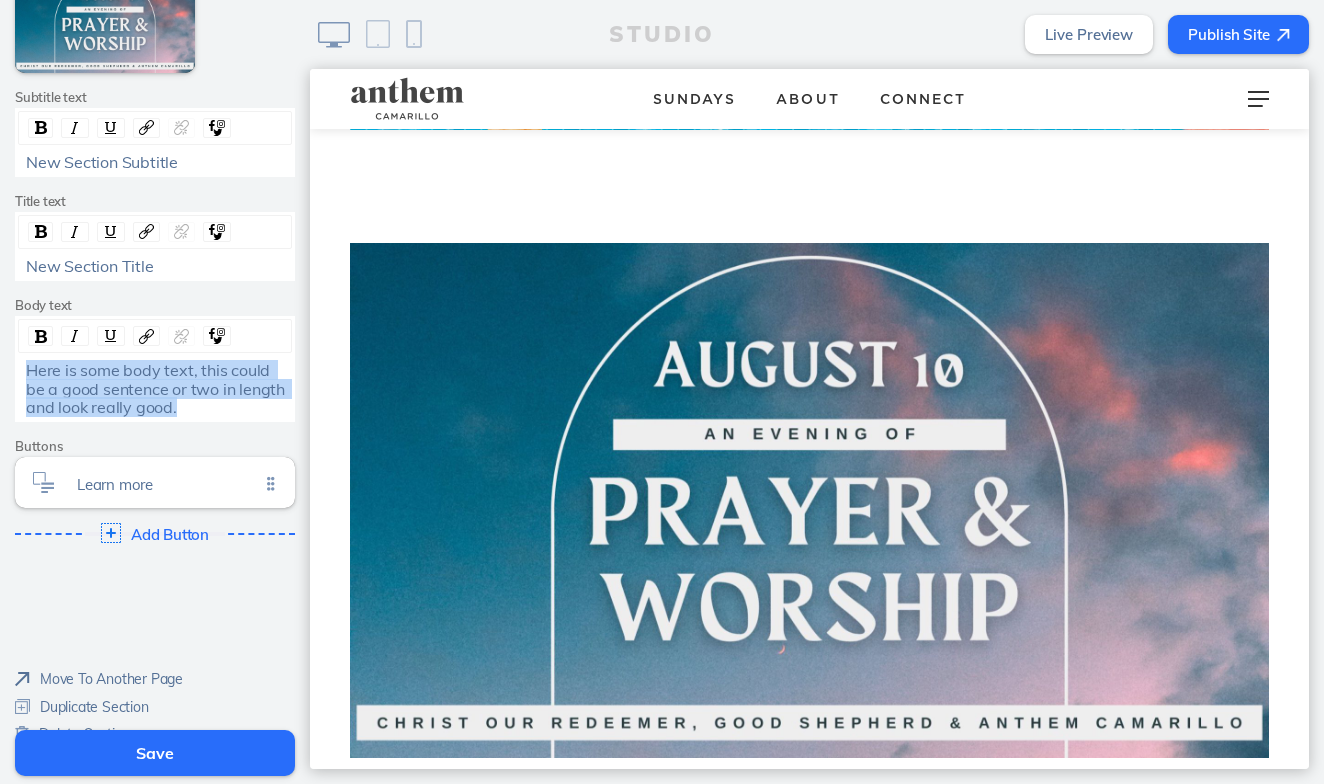 drag, startPoint x: 225, startPoint y: 397, endPoint x: -18, endPoint y: 359, distance: 245.95325 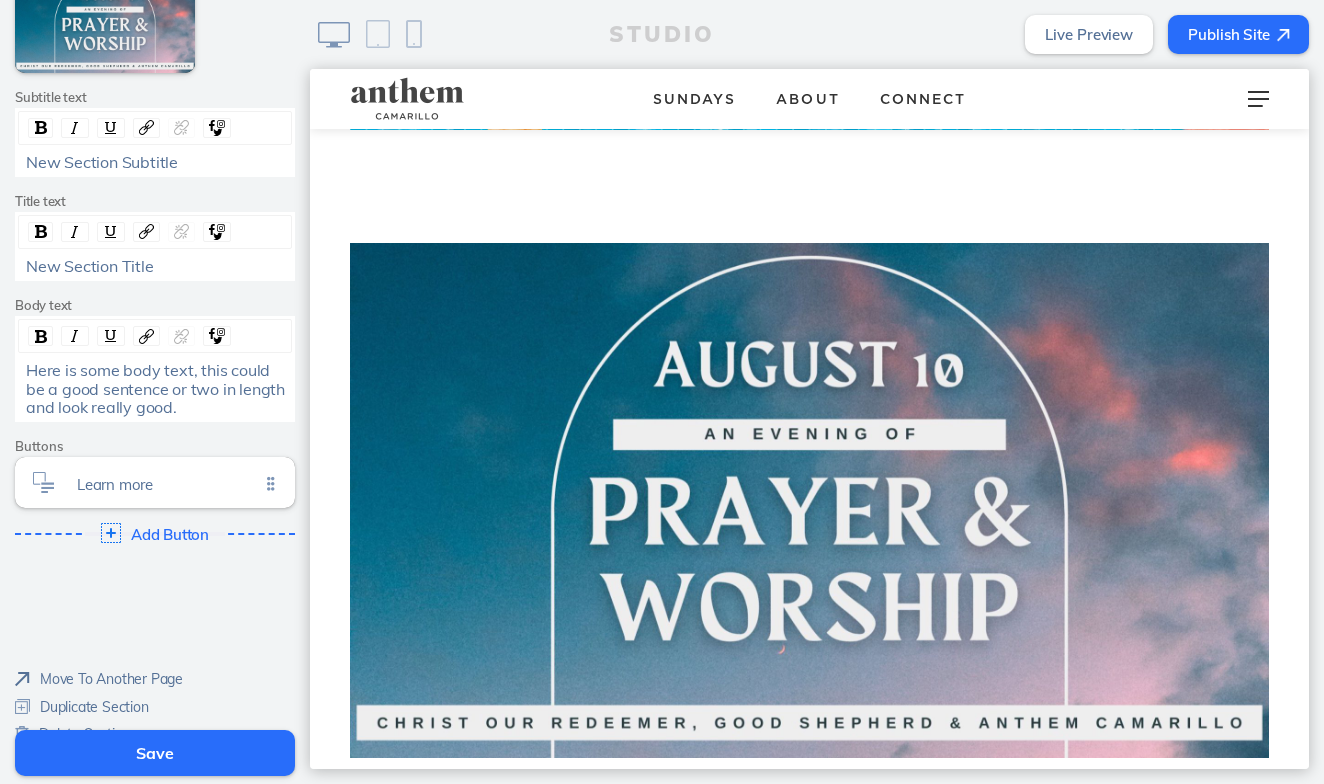 click on "Here is some body text, this could be a good sentence or two in length and look really good." 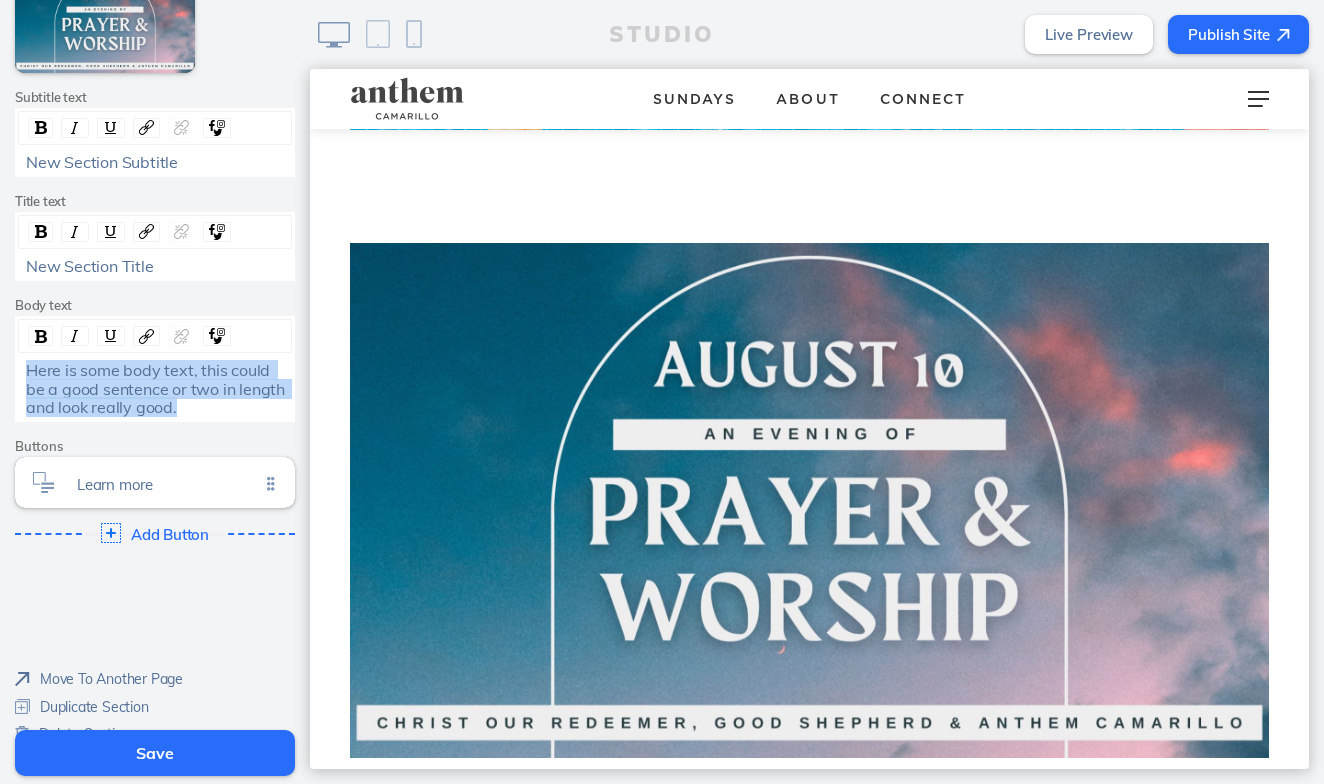 drag, startPoint x: 198, startPoint y: 400, endPoint x: 16, endPoint y: 357, distance: 187.0107 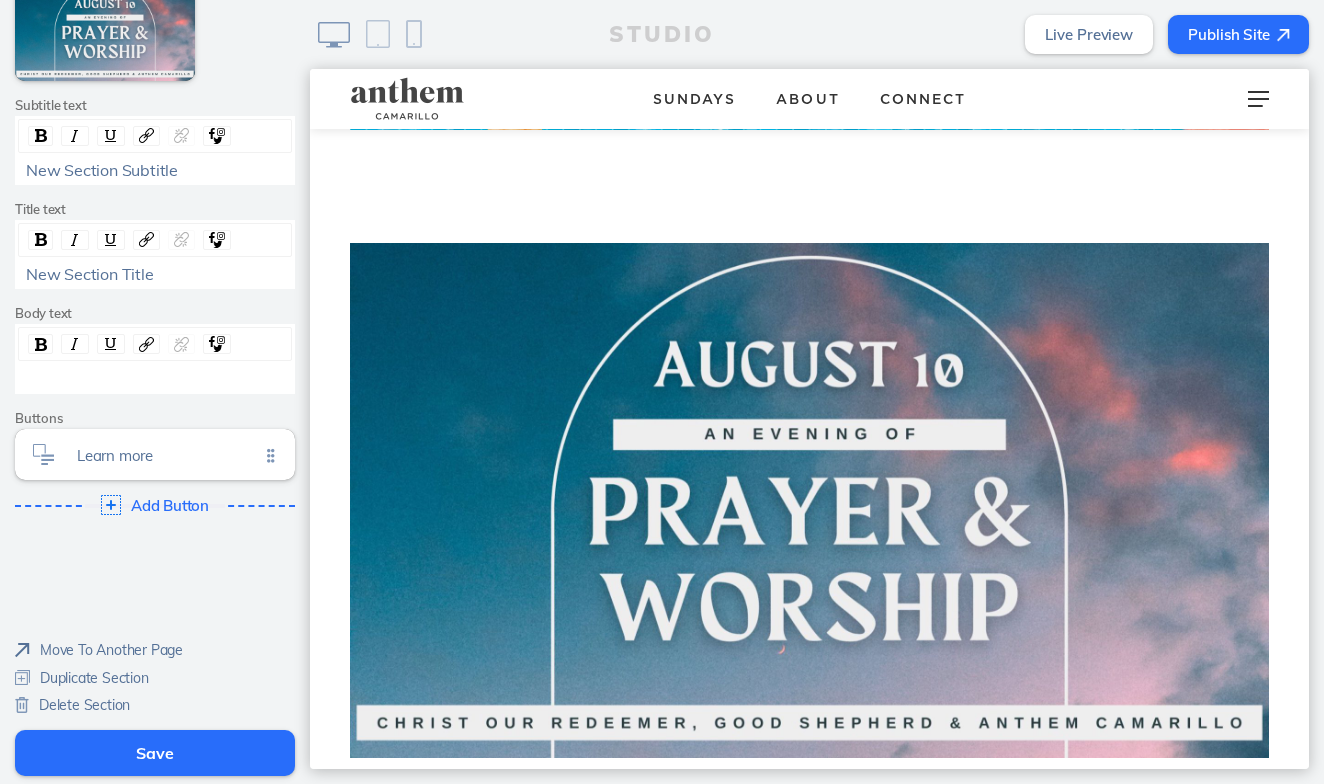 scroll, scrollTop: 313, scrollLeft: 0, axis: vertical 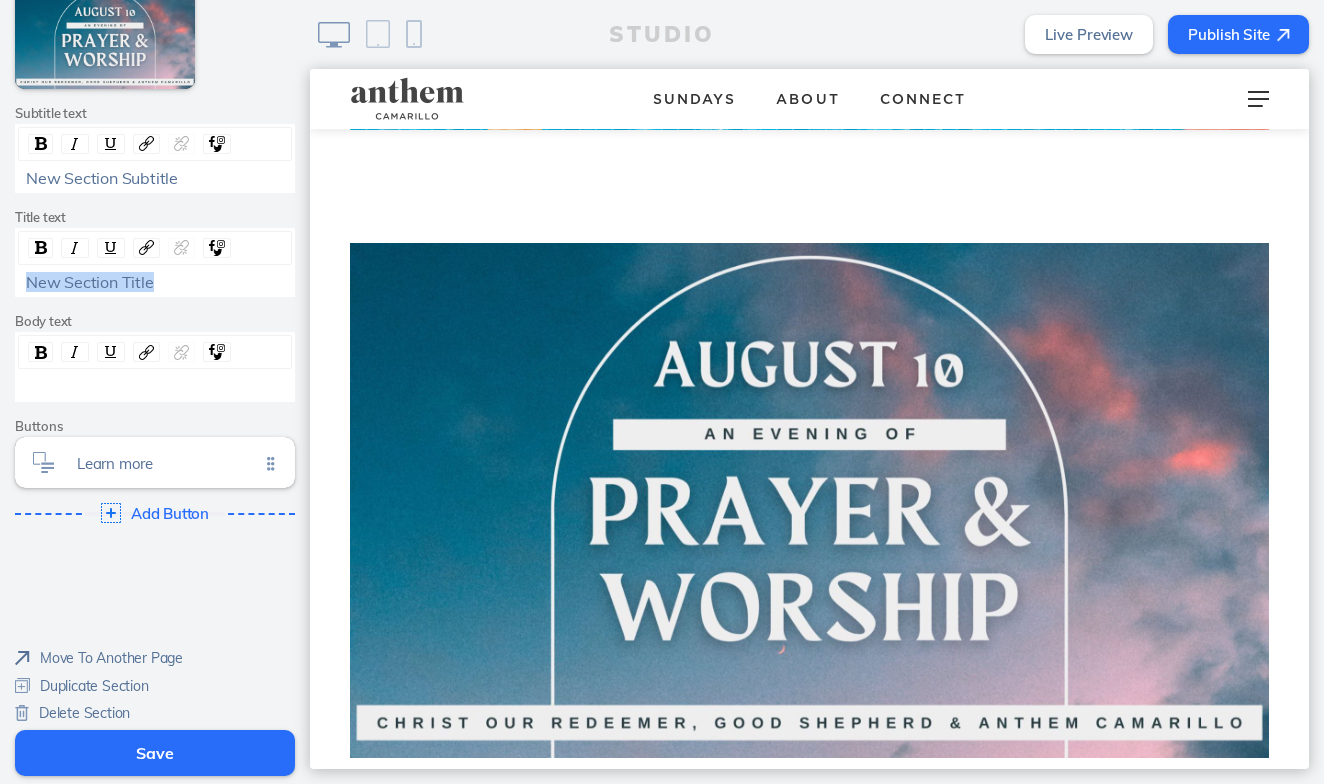 drag, startPoint x: 157, startPoint y: 277, endPoint x: -33, endPoint y: 274, distance: 190.02368 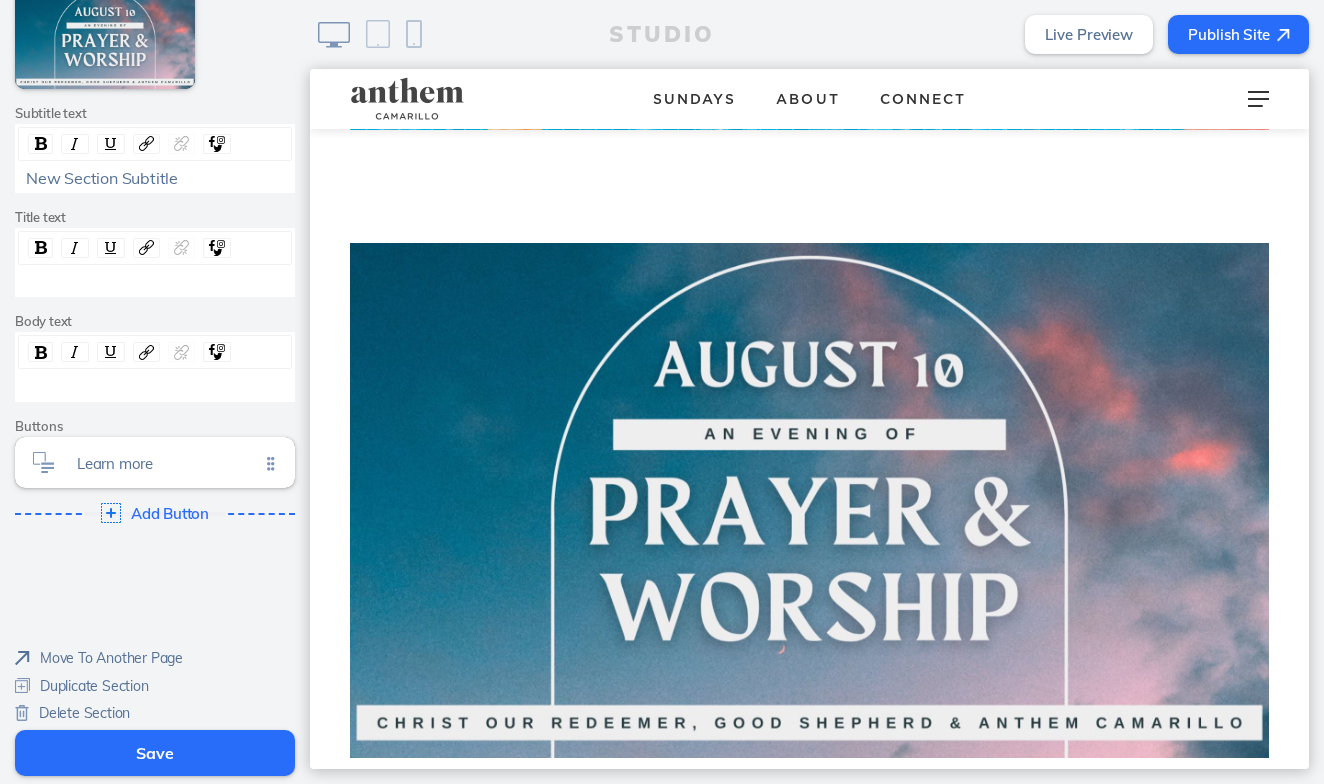 click 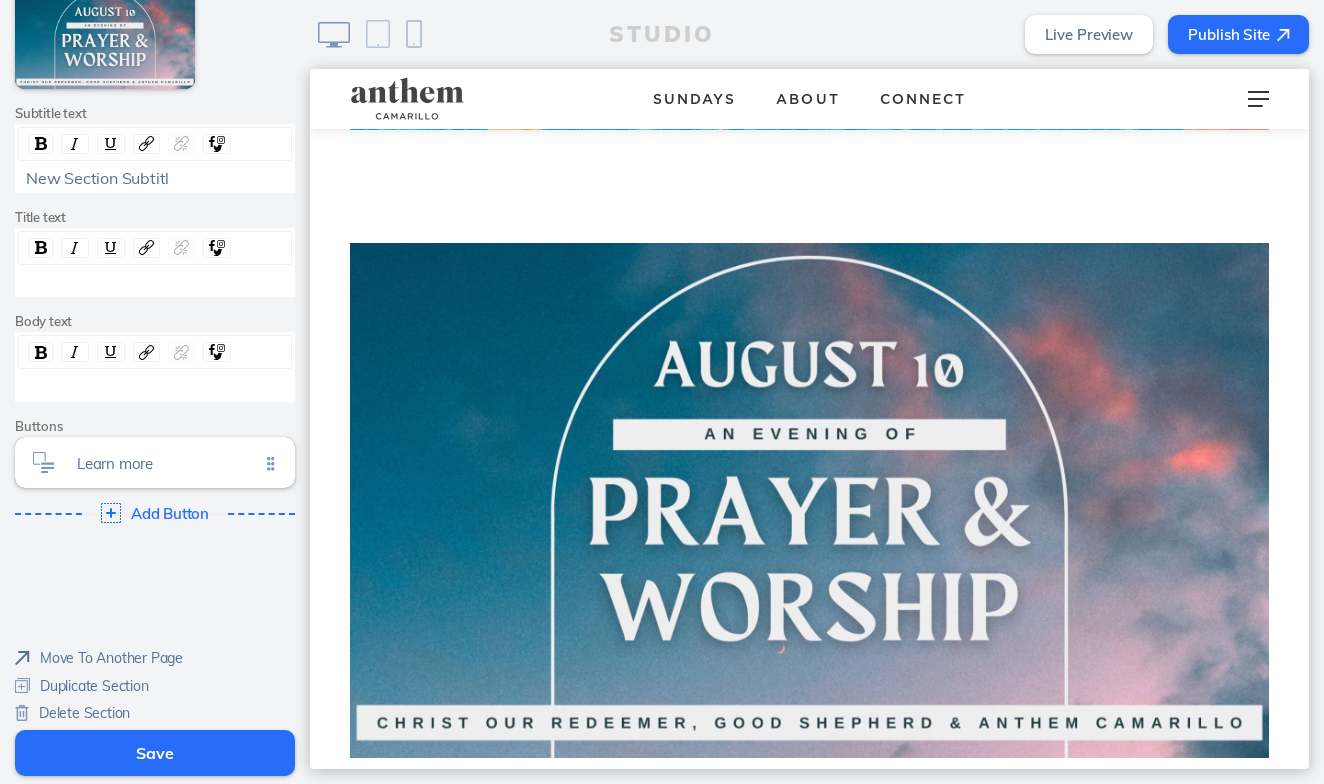 click on "New Section Subtitl" 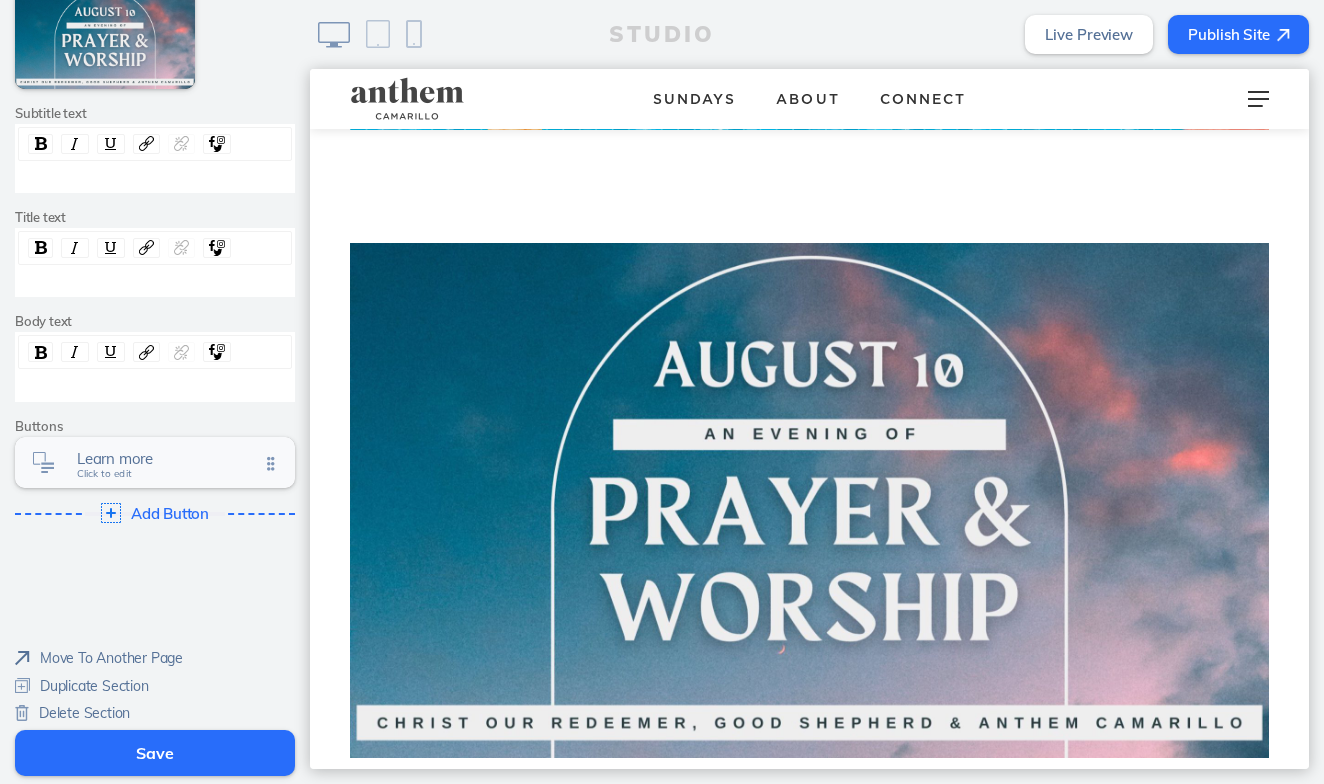 click on "Learn more Click to edit" 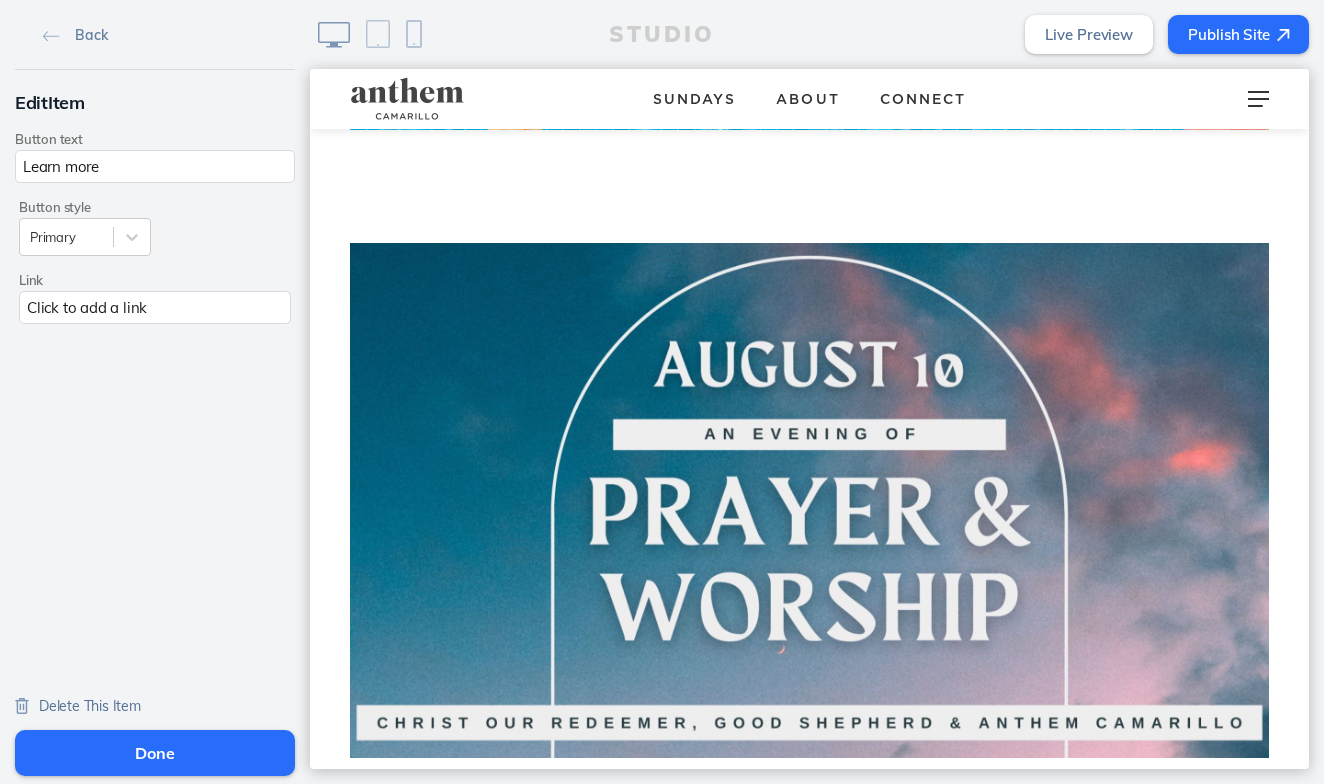 click on "Learn more" 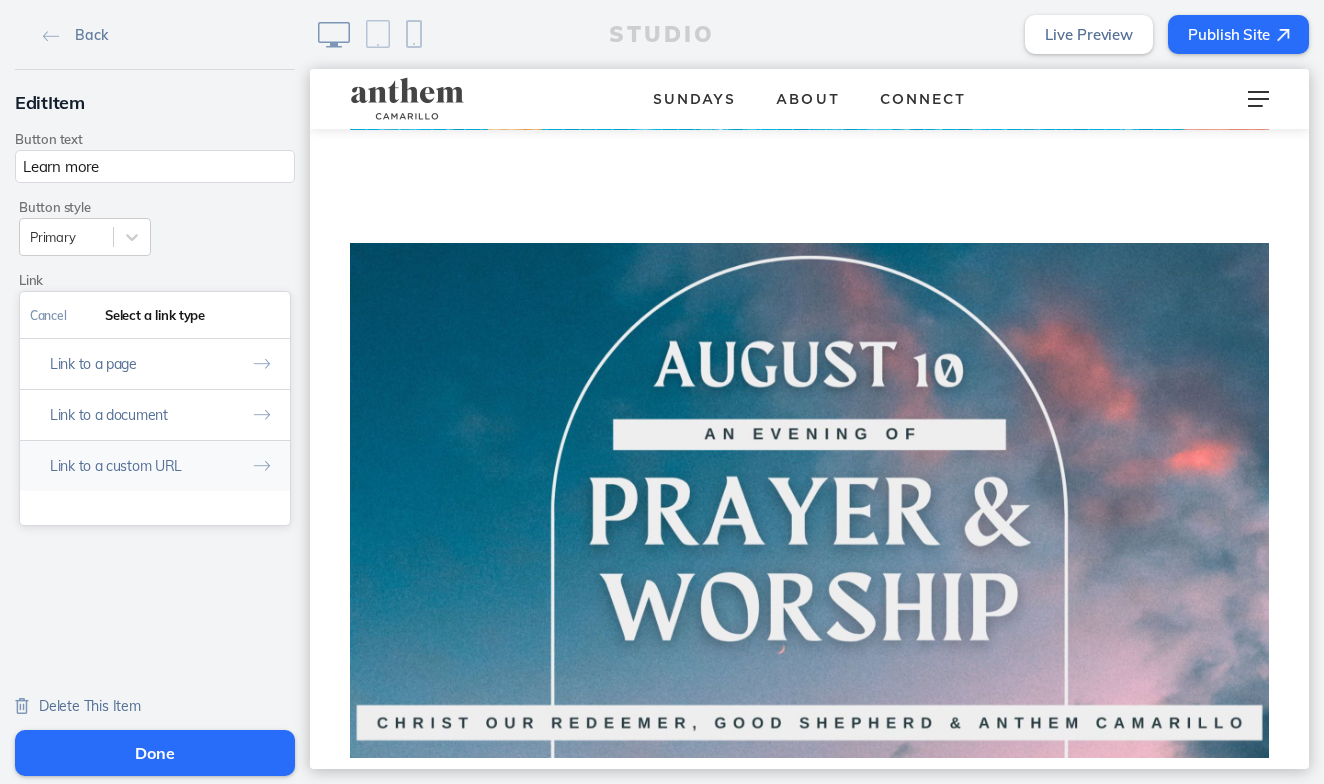 click on "Link to a custom URL" 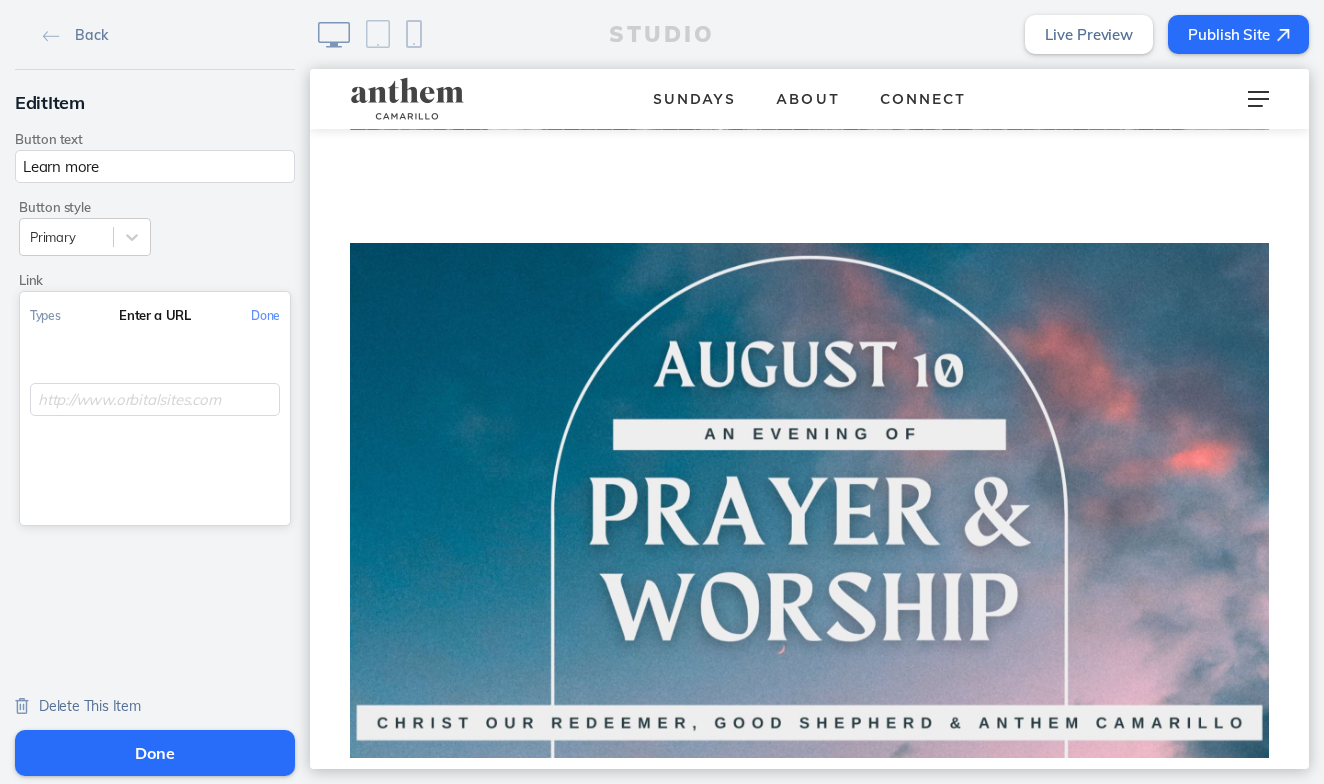 click 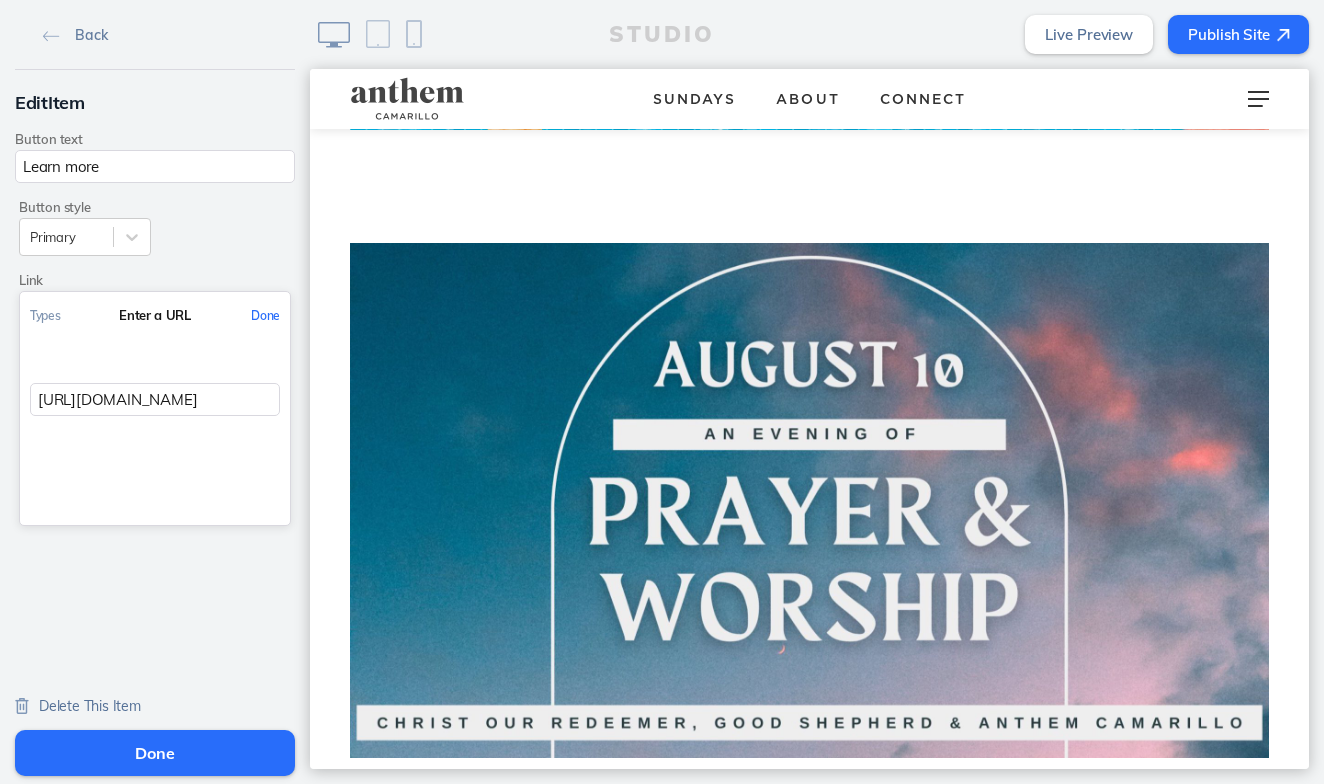 type on "https://anthemcamarillo.churchcenter.com/registrations/events/3034013" 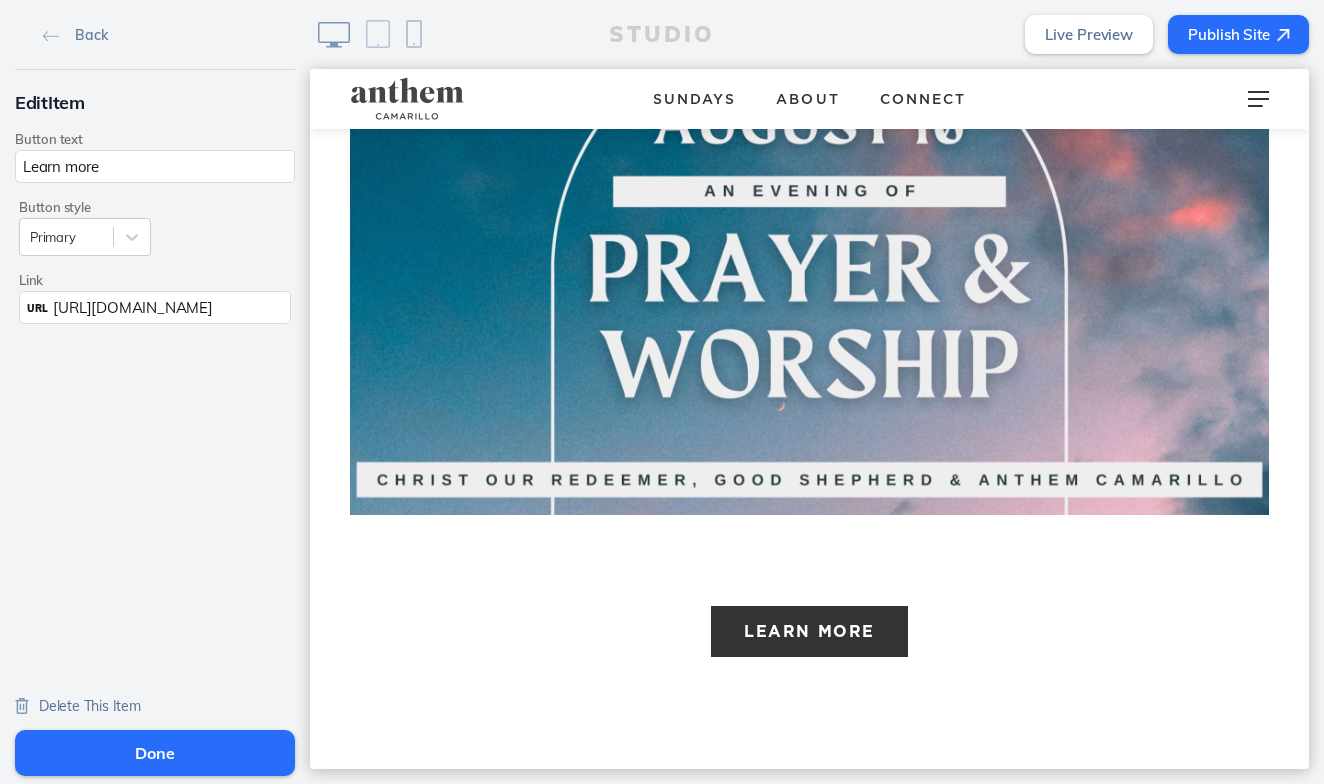 scroll, scrollTop: 4946, scrollLeft: 0, axis: vertical 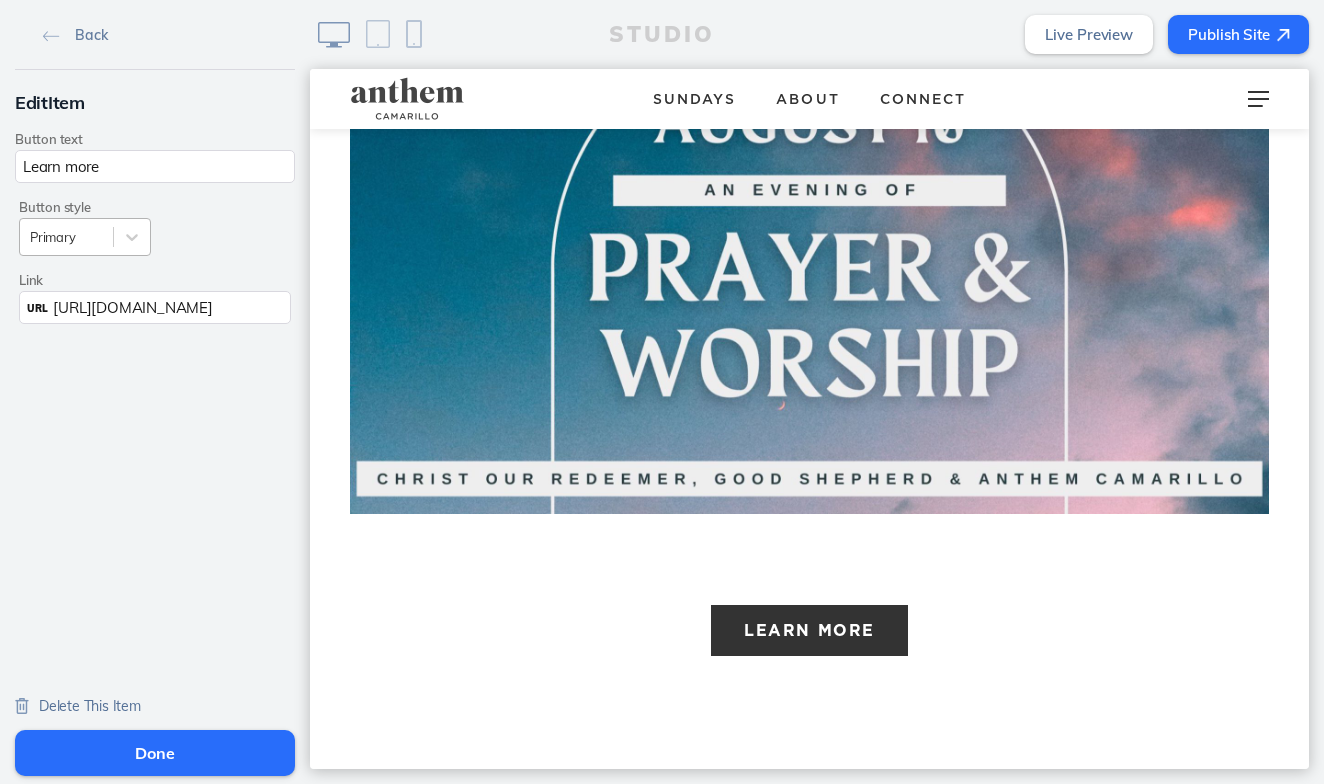 click on "Primary" 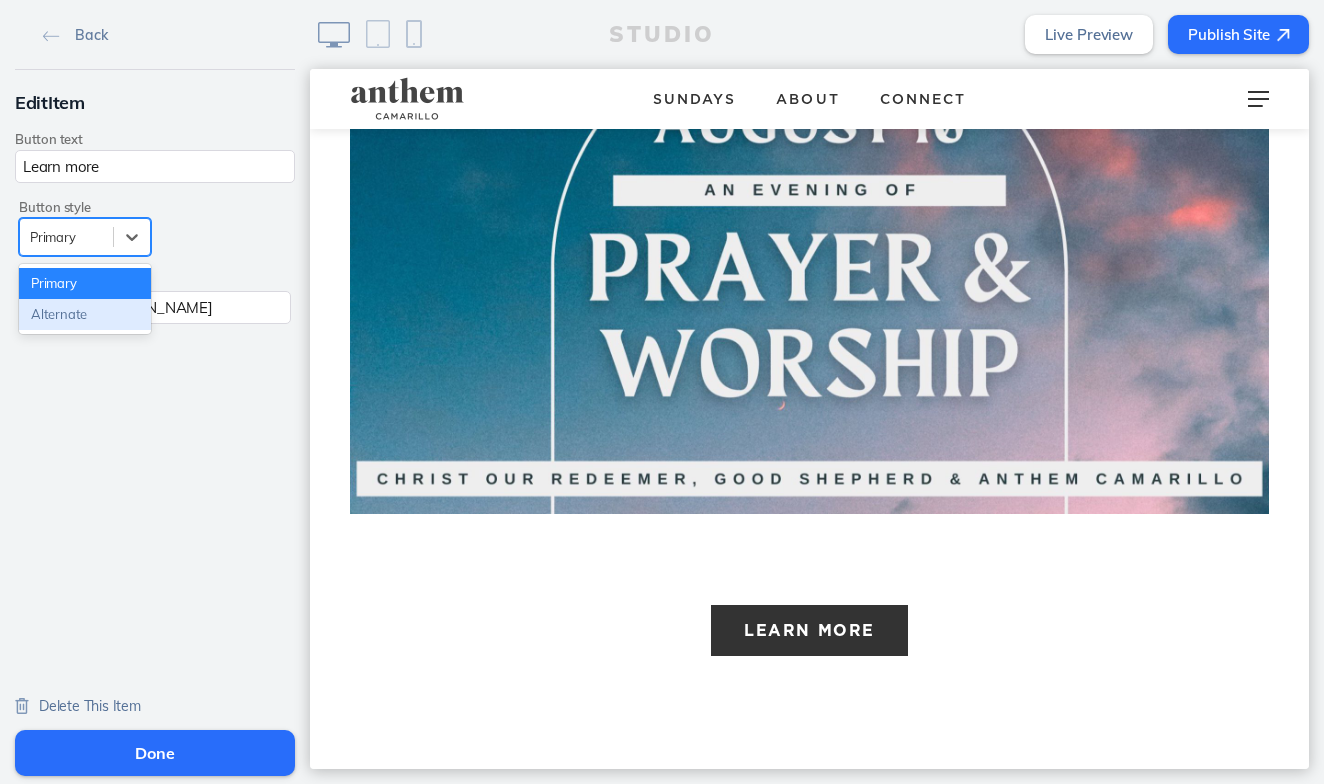 click on "Alternate" 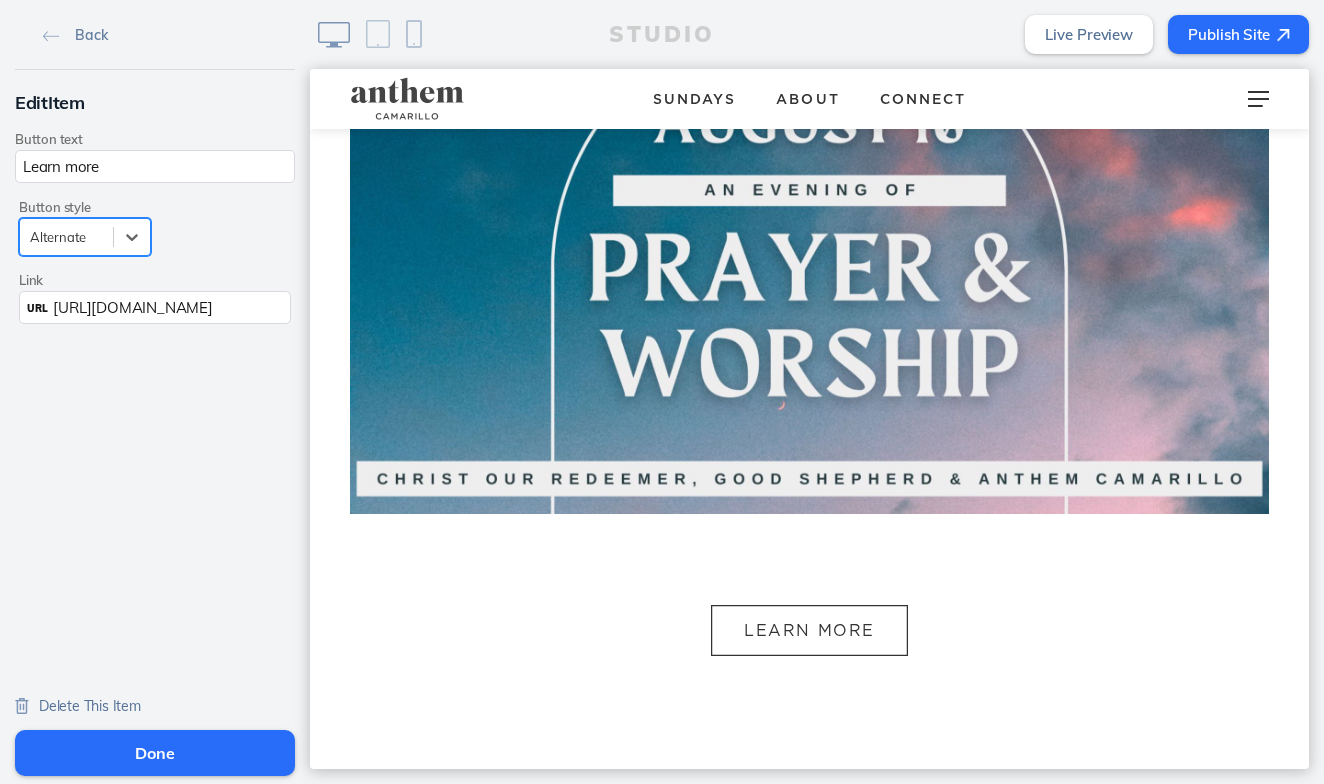 click on "Back Edit  Item Button text Learn more Button style option Alternate, selected. Alternate Link URL https://anthemcamarillo.churchcenter.com/registrations/events/3034013 Delete This Item" 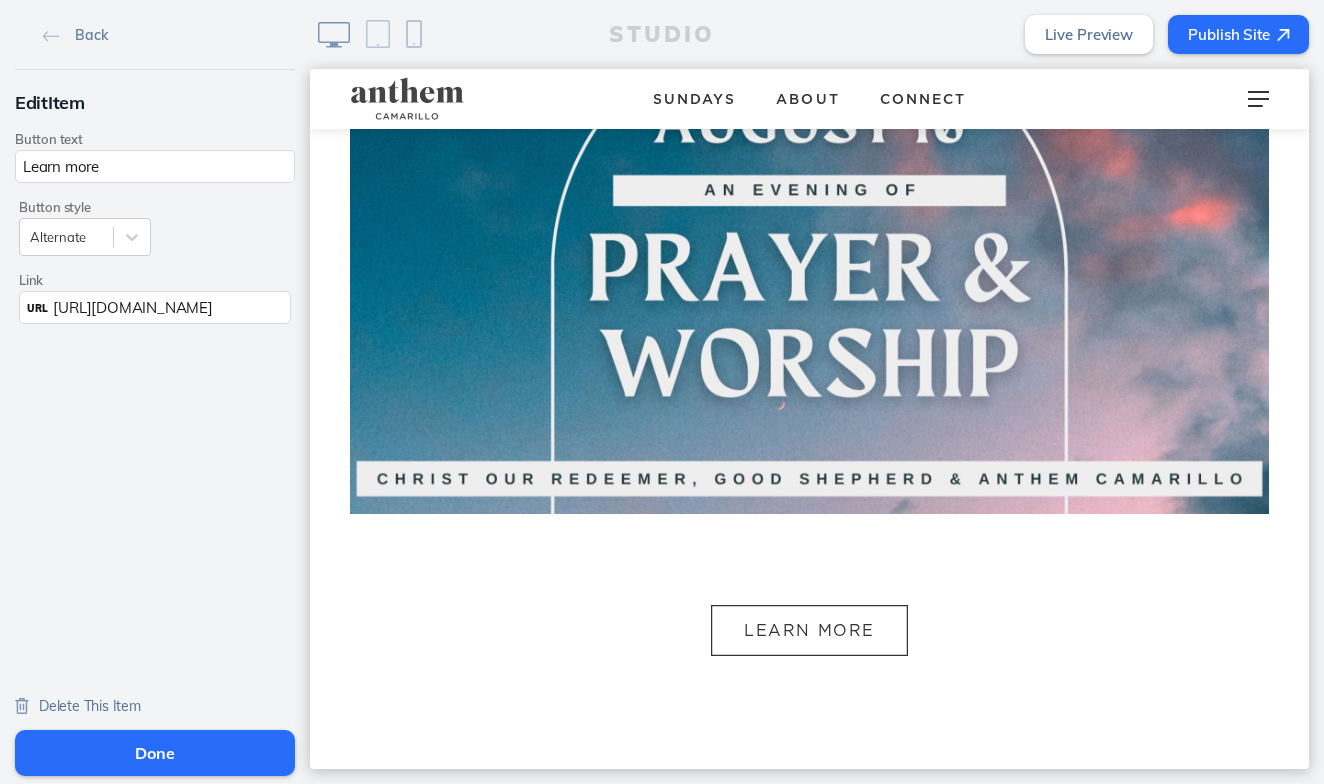 scroll, scrollTop: 0, scrollLeft: 0, axis: both 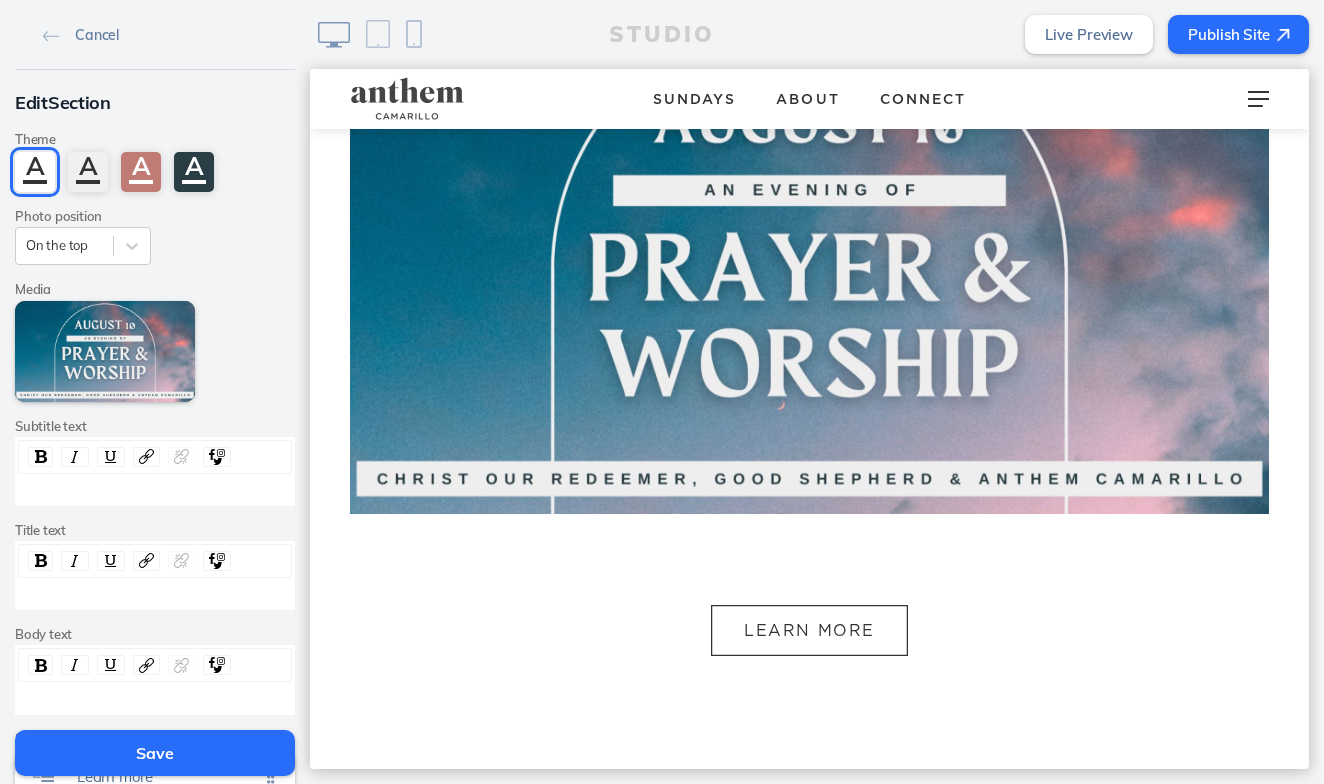 click on "Save" 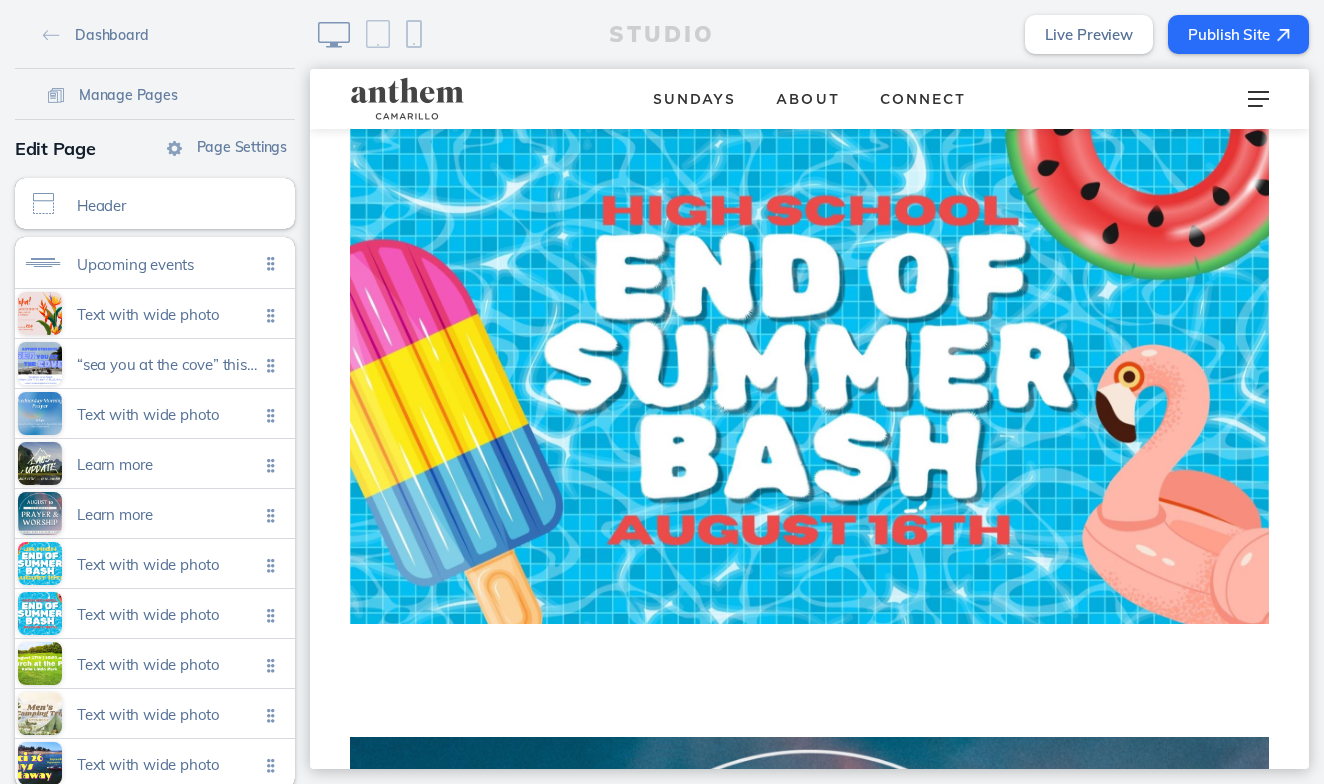 scroll, scrollTop: 4232, scrollLeft: 0, axis: vertical 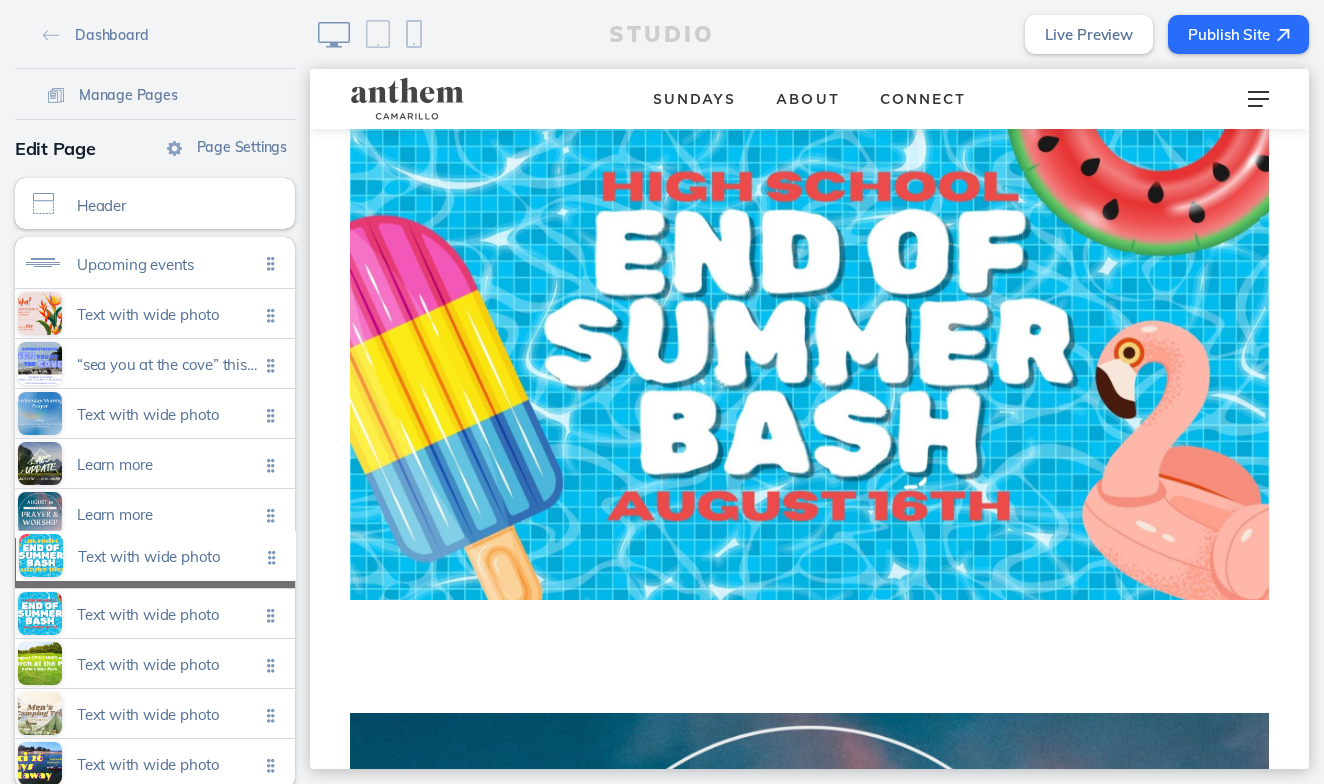 click on "Upcoming events  Click to edit Text with wide photo Click to edit “sea you at the cove” this is an event that we are really looking forward to this summer. we will gather at sycamore cove for a bbq, hang-out, worship night. we ask that students bring five dollars to cover hotdogs, chips, soda and s’mores. we will carpool from the boys and girls club over to sycamore cove beach and hang out for a few hours before heading back to the church for parents to pick up! we will meet at the b&gc and leave at 6:00pm sharp. we will return to the club at 9:00pm for pick up — we will leave the beach at 8:30. families or students that prefer to drive can meet us at the beach around 6:20pm.
please reach out if you would like to help carpool or if you want to help provide supplies for these events. nicole canty nicole.canty@anthemchurch.org Click to edit Text with wide photo Click to edit Learn more Click to edit Learn more Click to edit Text with wide photo Click to edit Text with wide photo Click to edit" 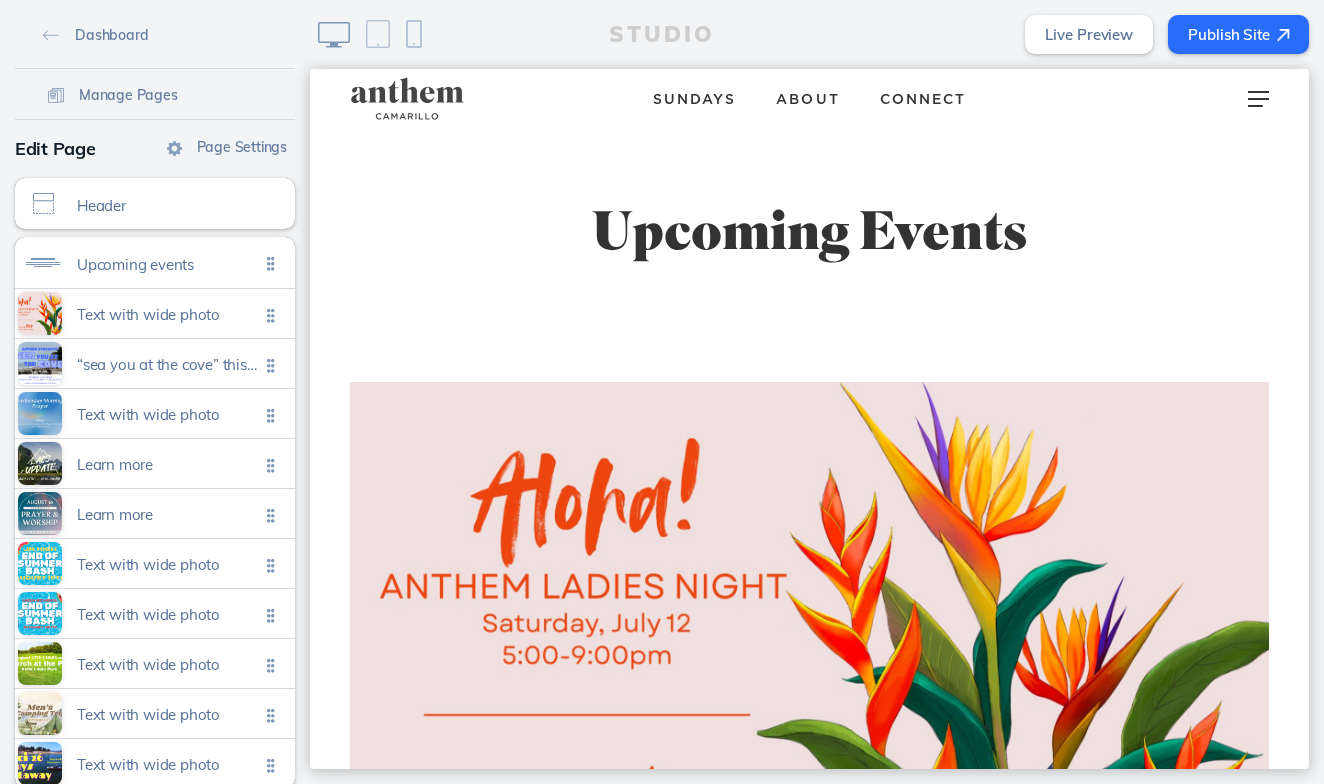 scroll, scrollTop: 0, scrollLeft: 0, axis: both 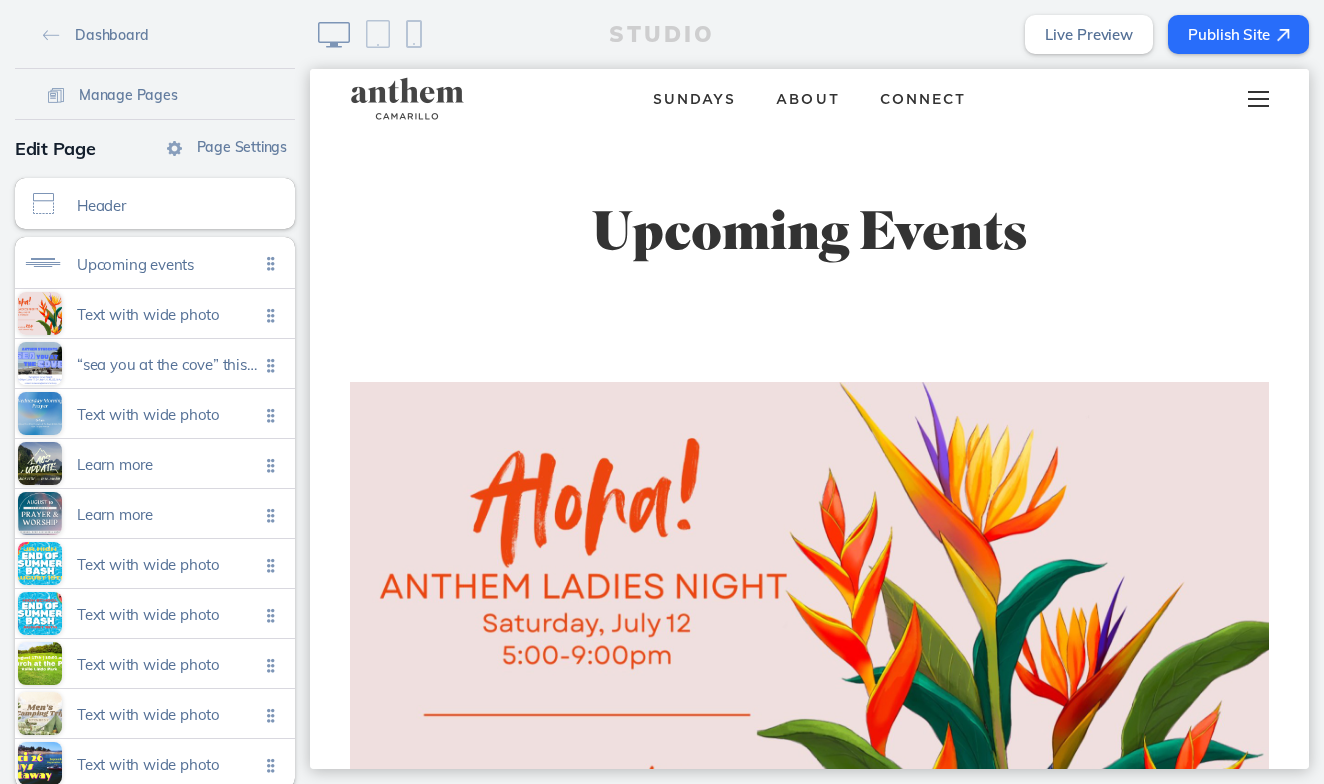 click at bounding box center (1258, 92) 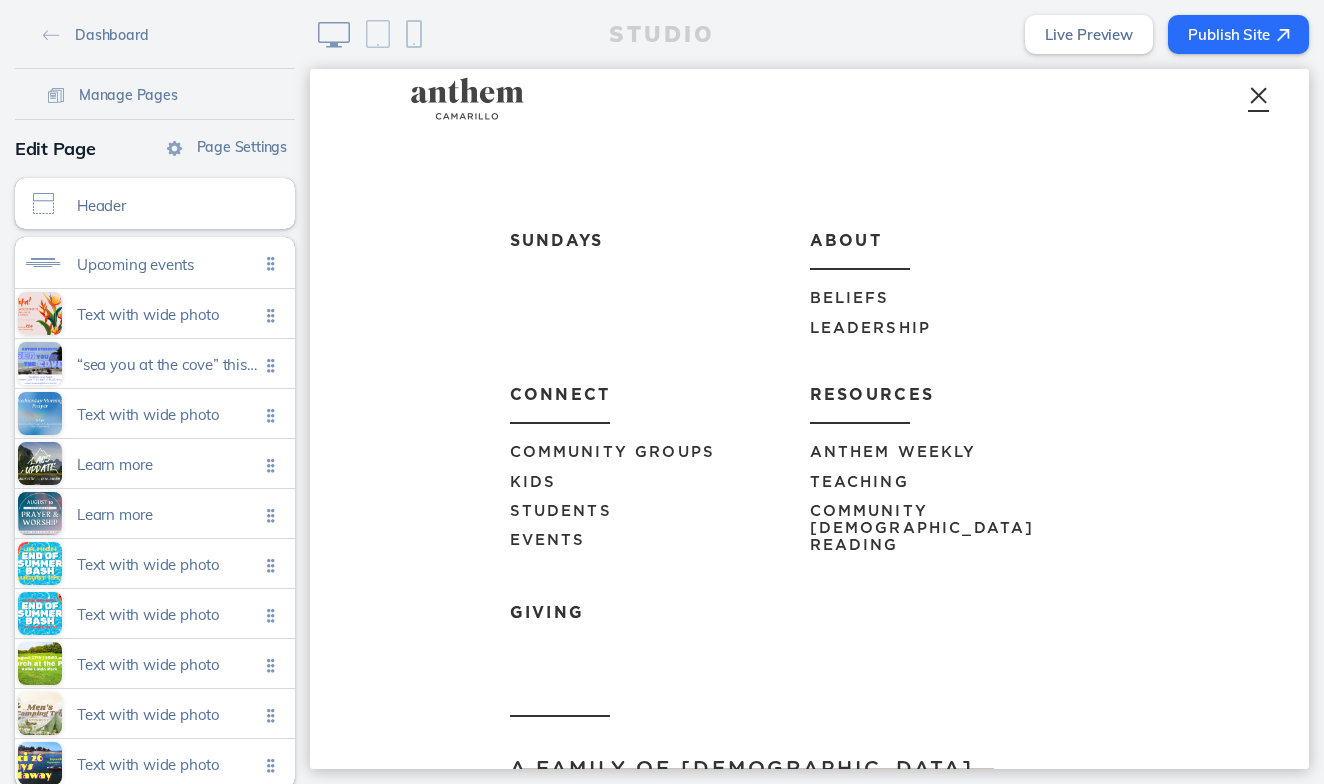 click on "Anthem Weekly" at bounding box center [893, 452] 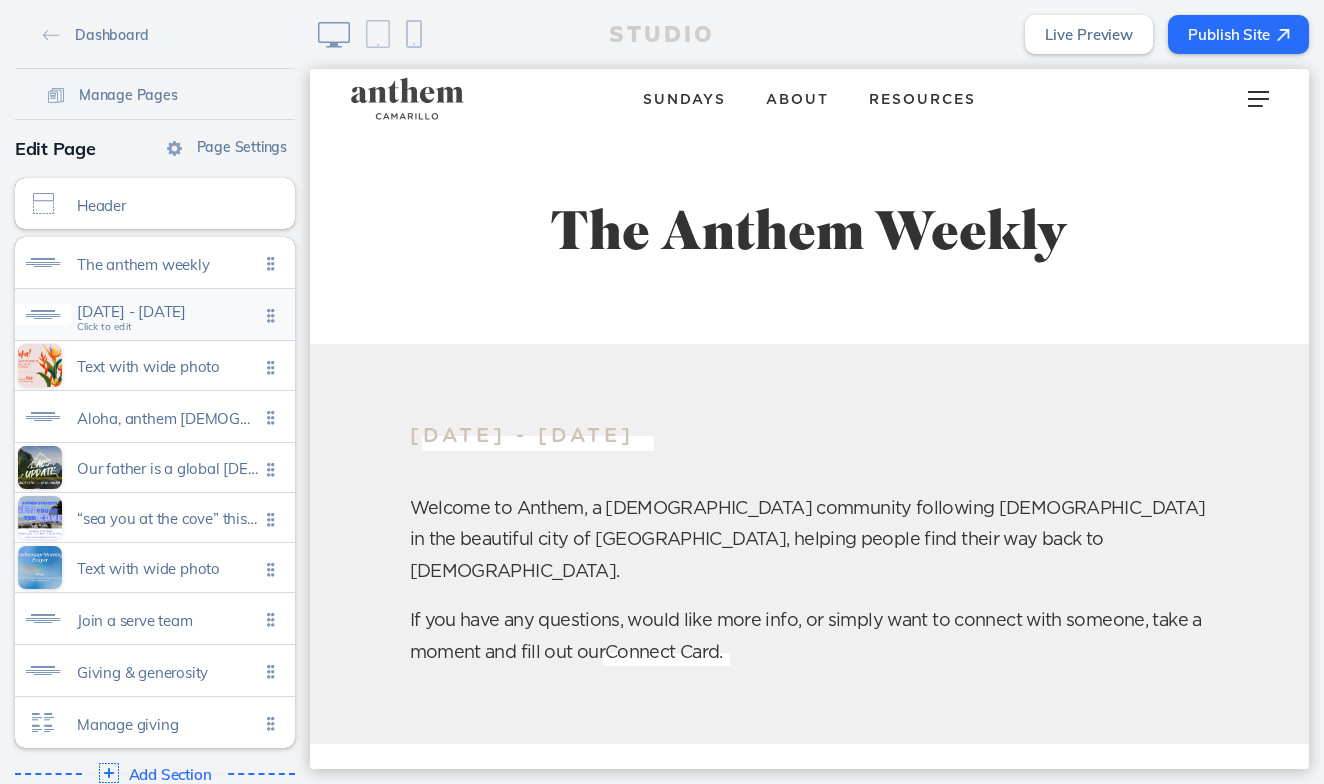 click on "July 4 - 10 Click to edit" 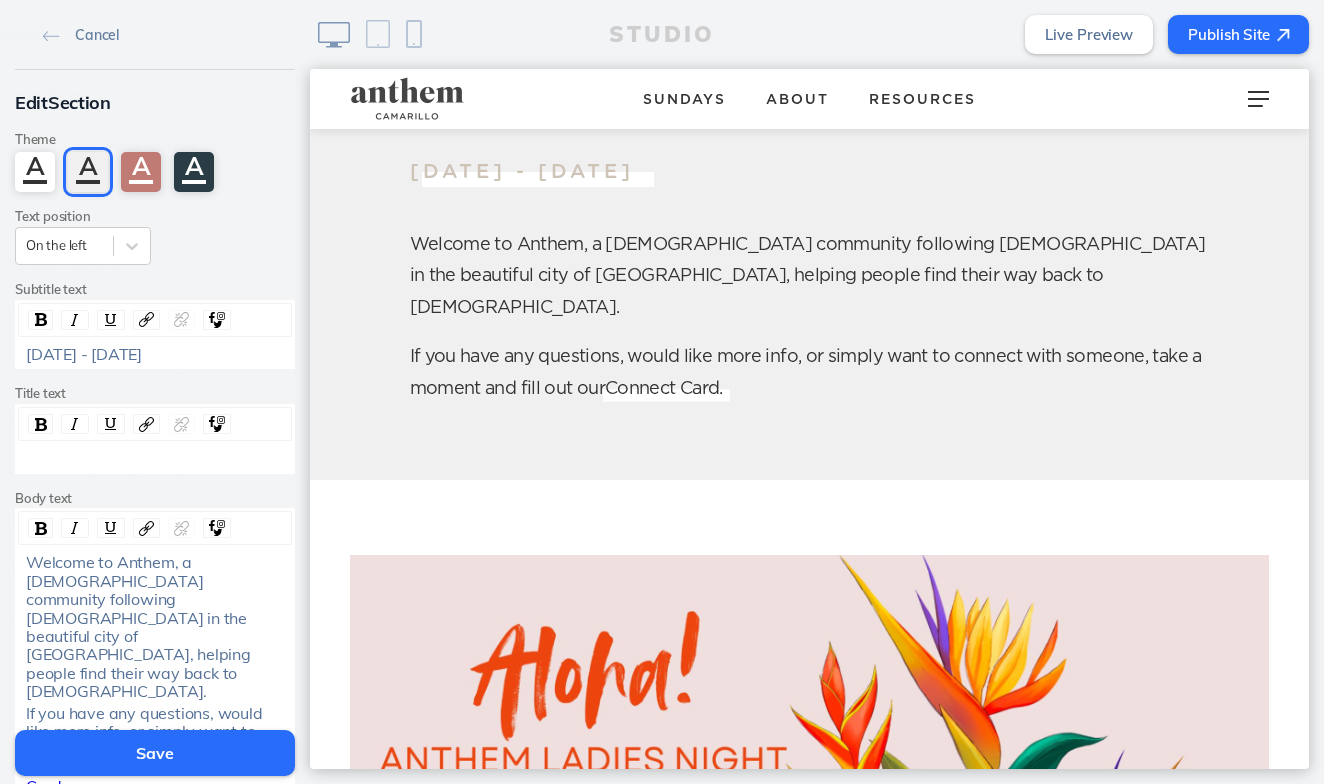 scroll, scrollTop: 274, scrollLeft: 0, axis: vertical 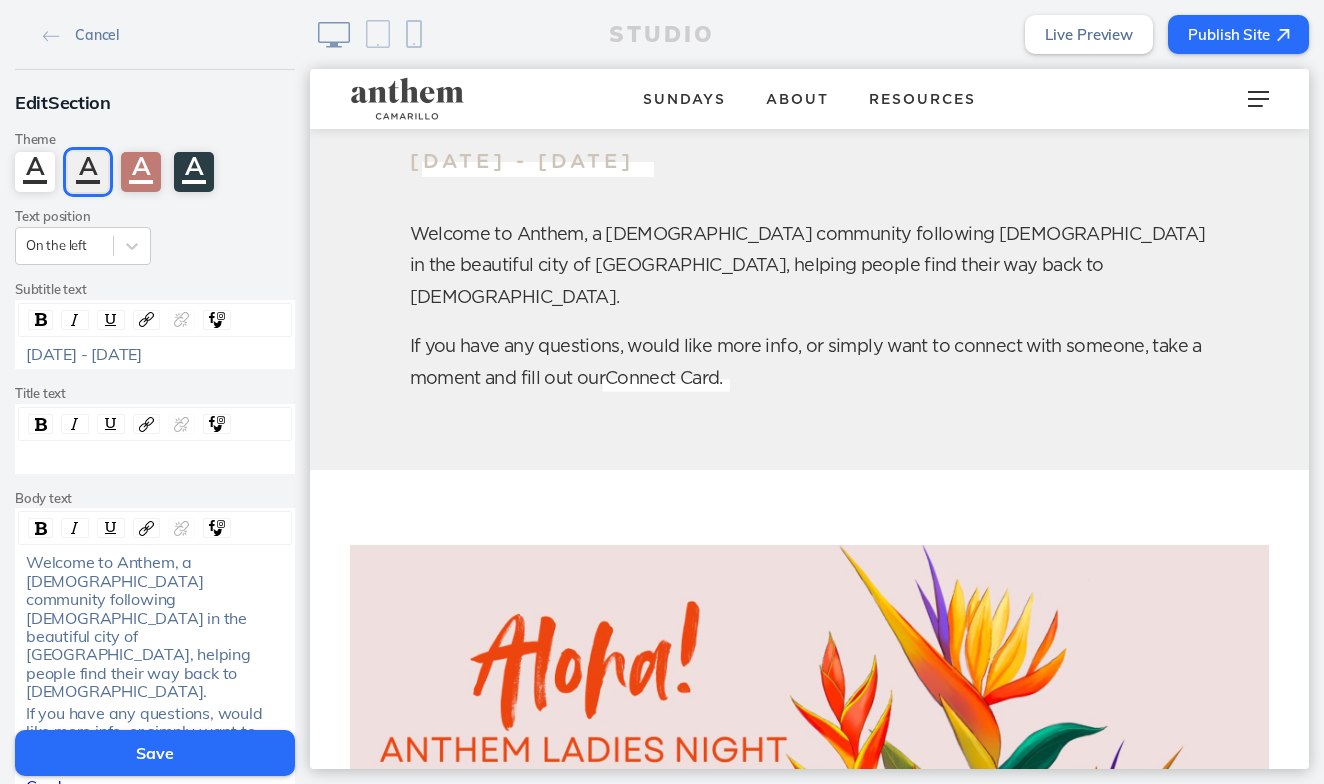 click on "July 4 - 10" 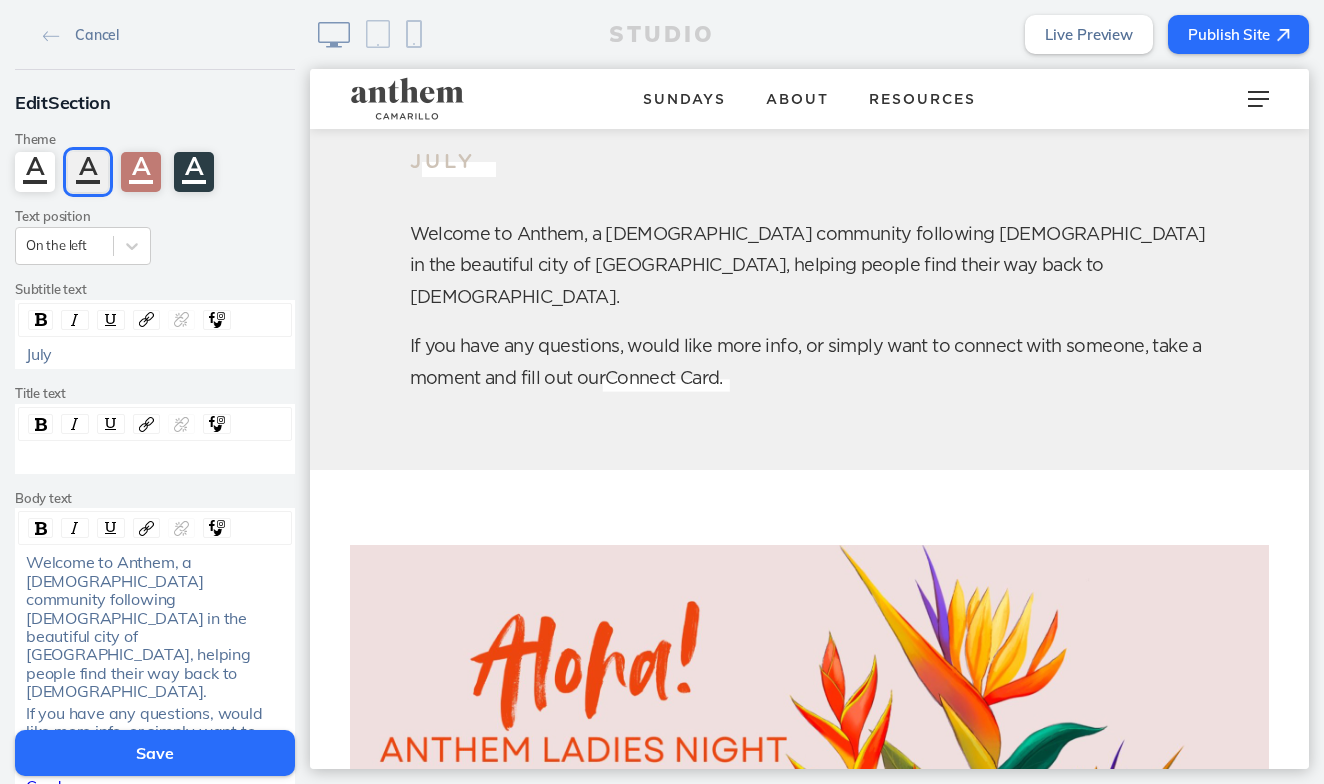 type 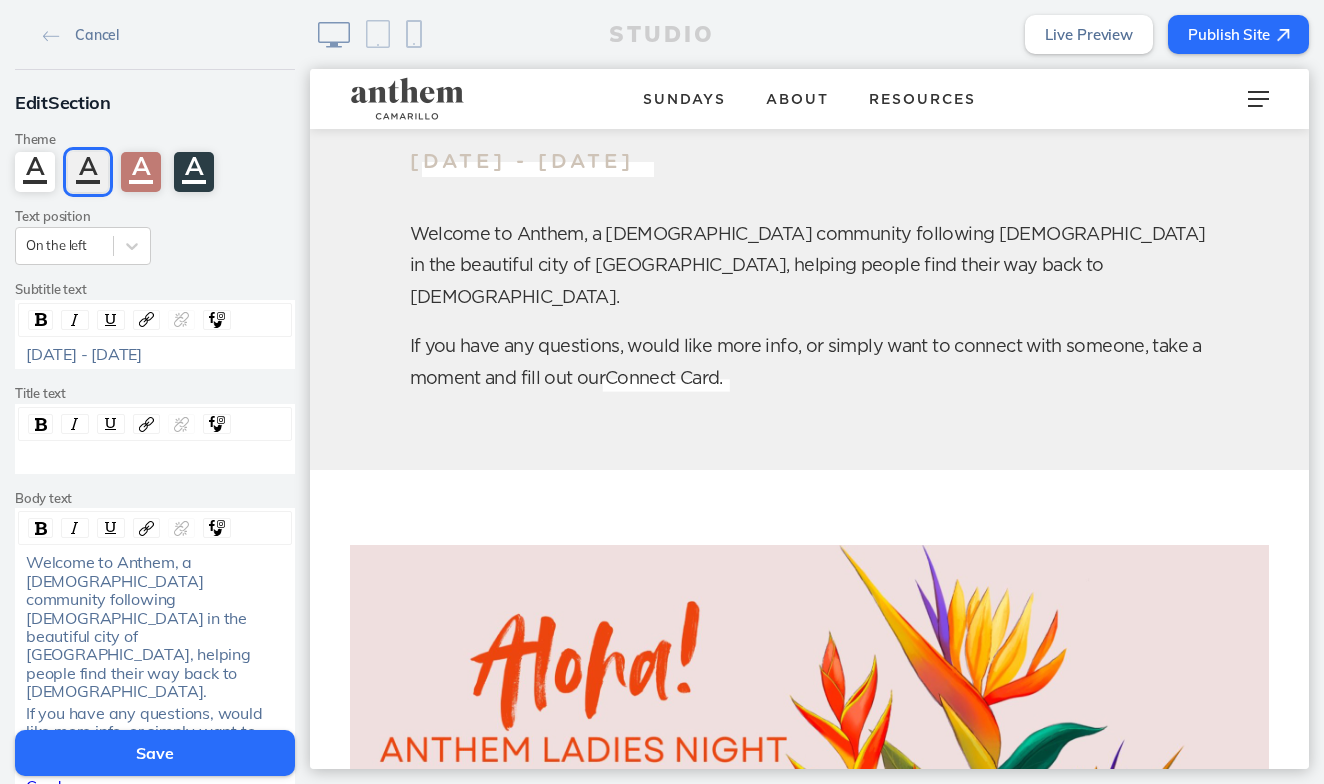 click on "Save" 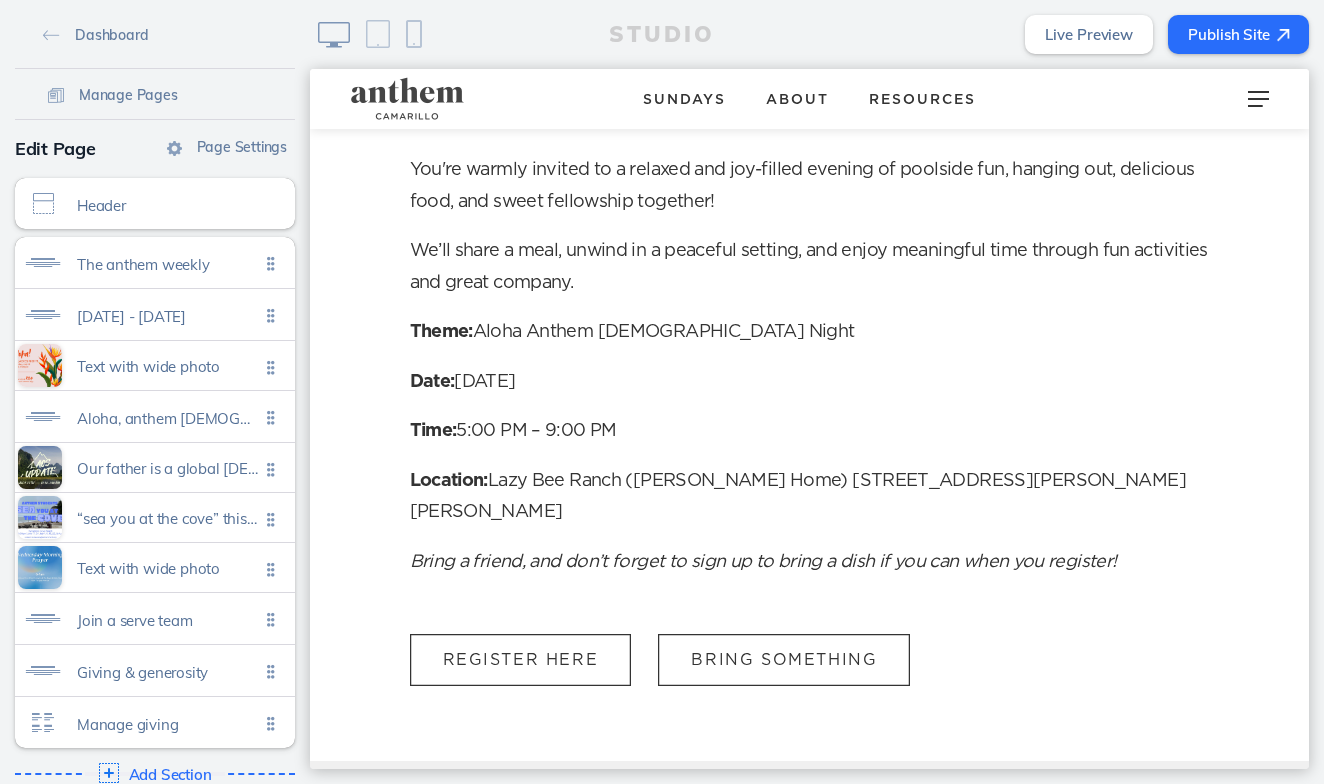 scroll, scrollTop: 1447, scrollLeft: 0, axis: vertical 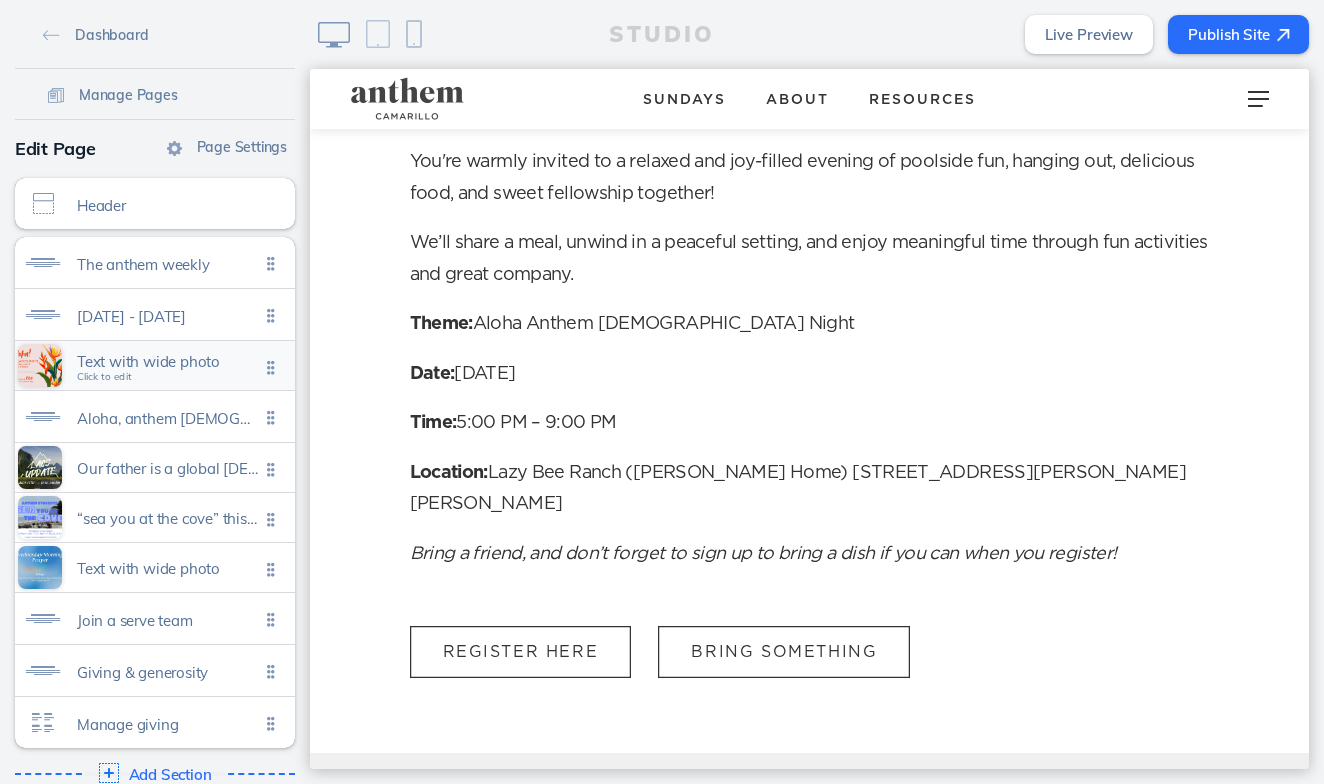 click on "Text with wide photo" 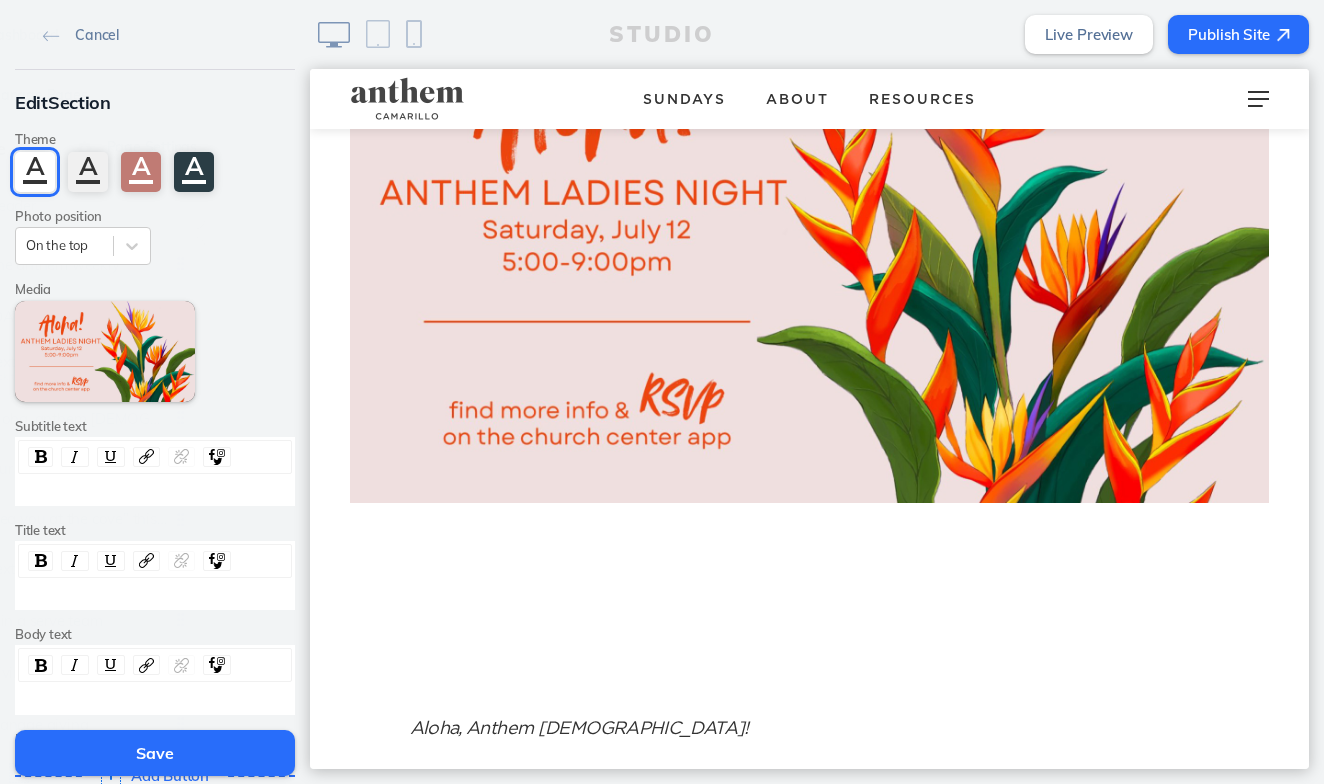 scroll, scrollTop: 591, scrollLeft: 0, axis: vertical 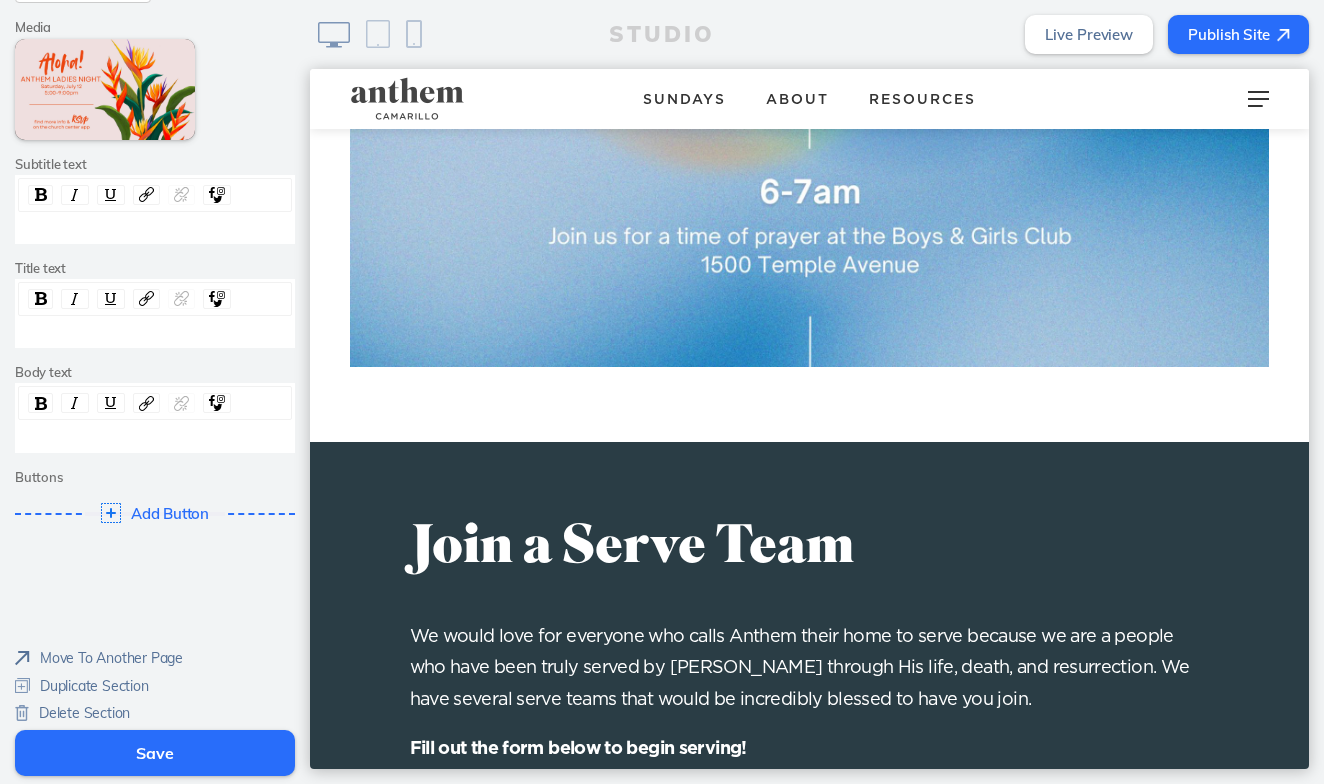 click on "Save" 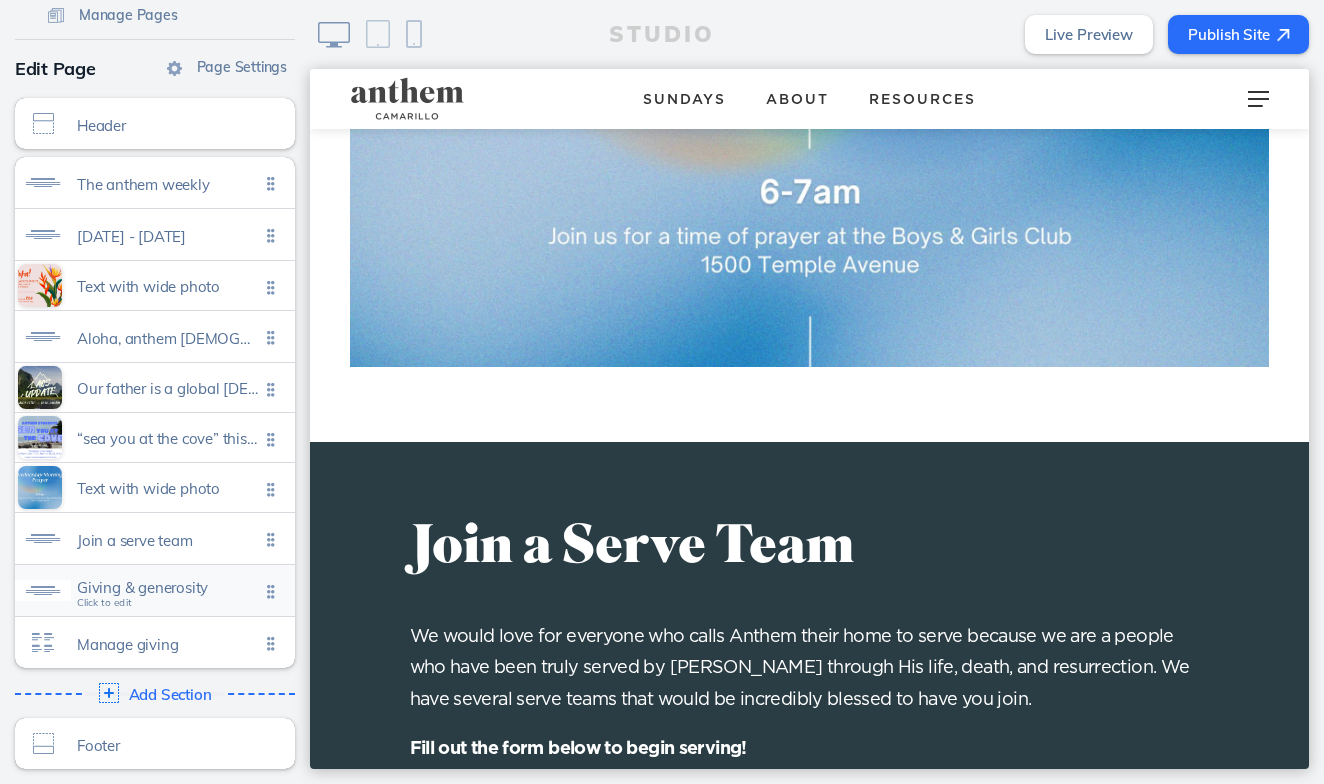 scroll, scrollTop: 80, scrollLeft: 0, axis: vertical 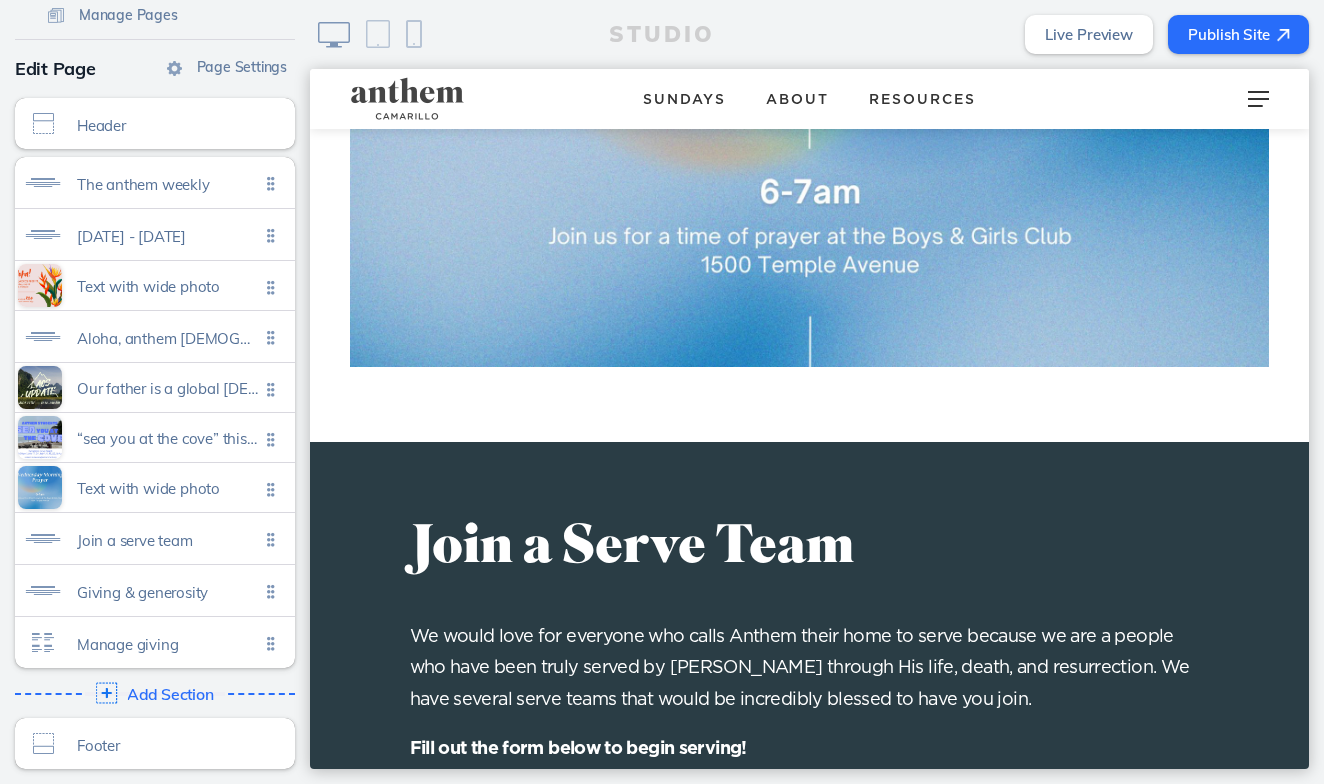 click on "Add Section" 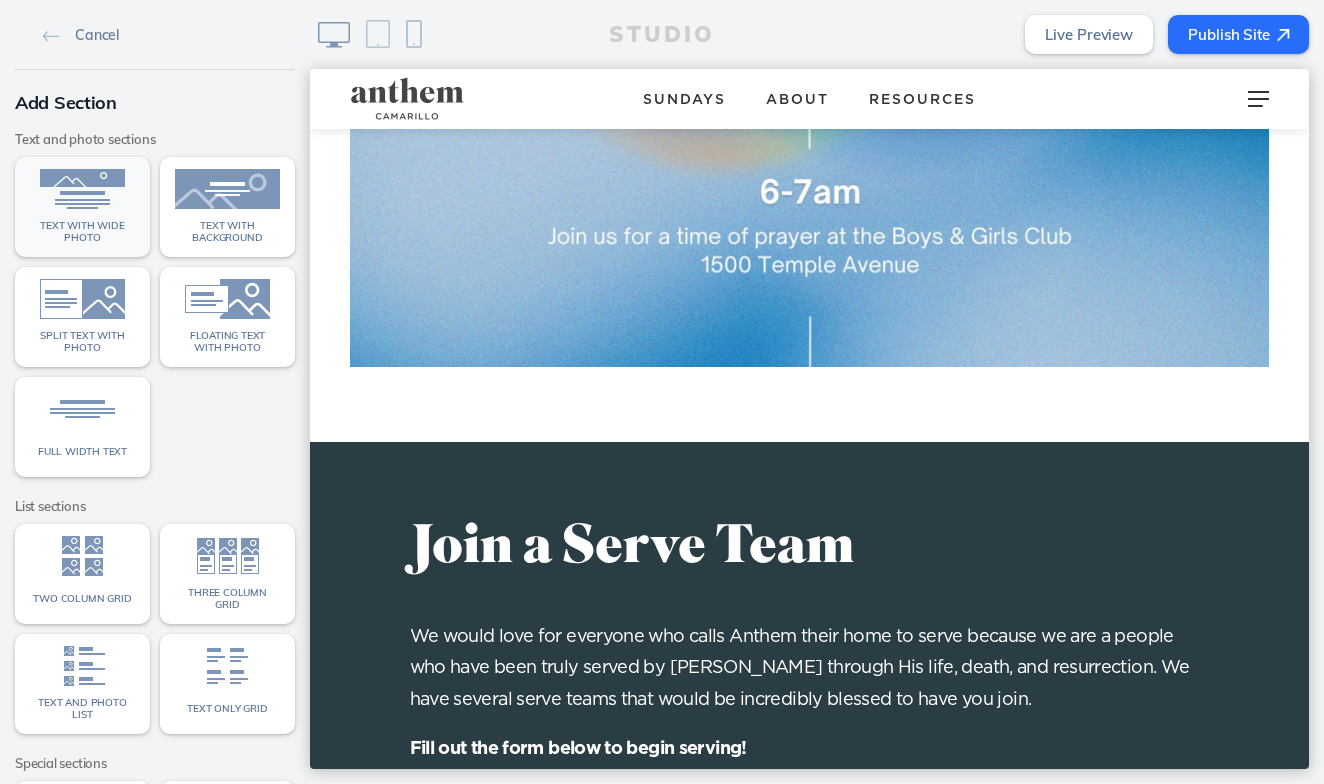 click 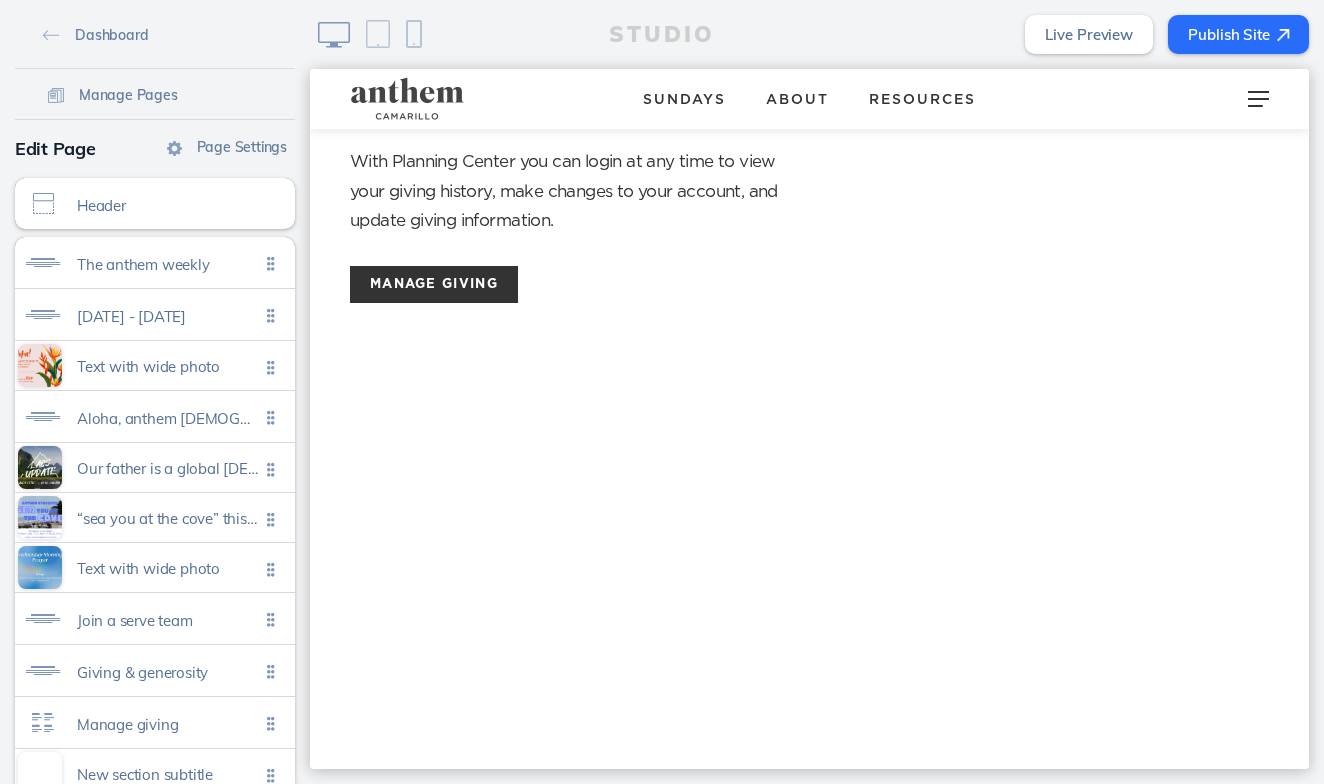 scroll, scrollTop: 6532, scrollLeft: 0, axis: vertical 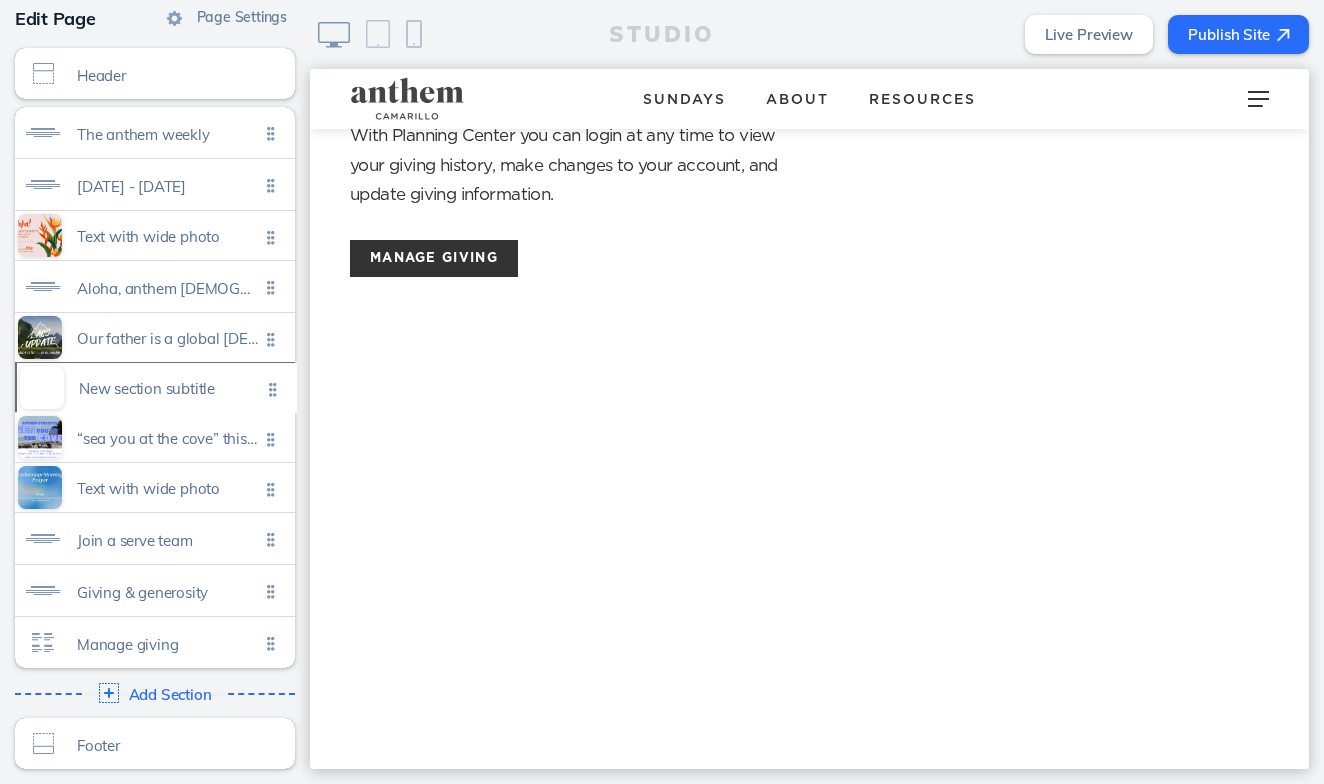 drag, startPoint x: 264, startPoint y: 646, endPoint x: 264, endPoint y: 391, distance: 255 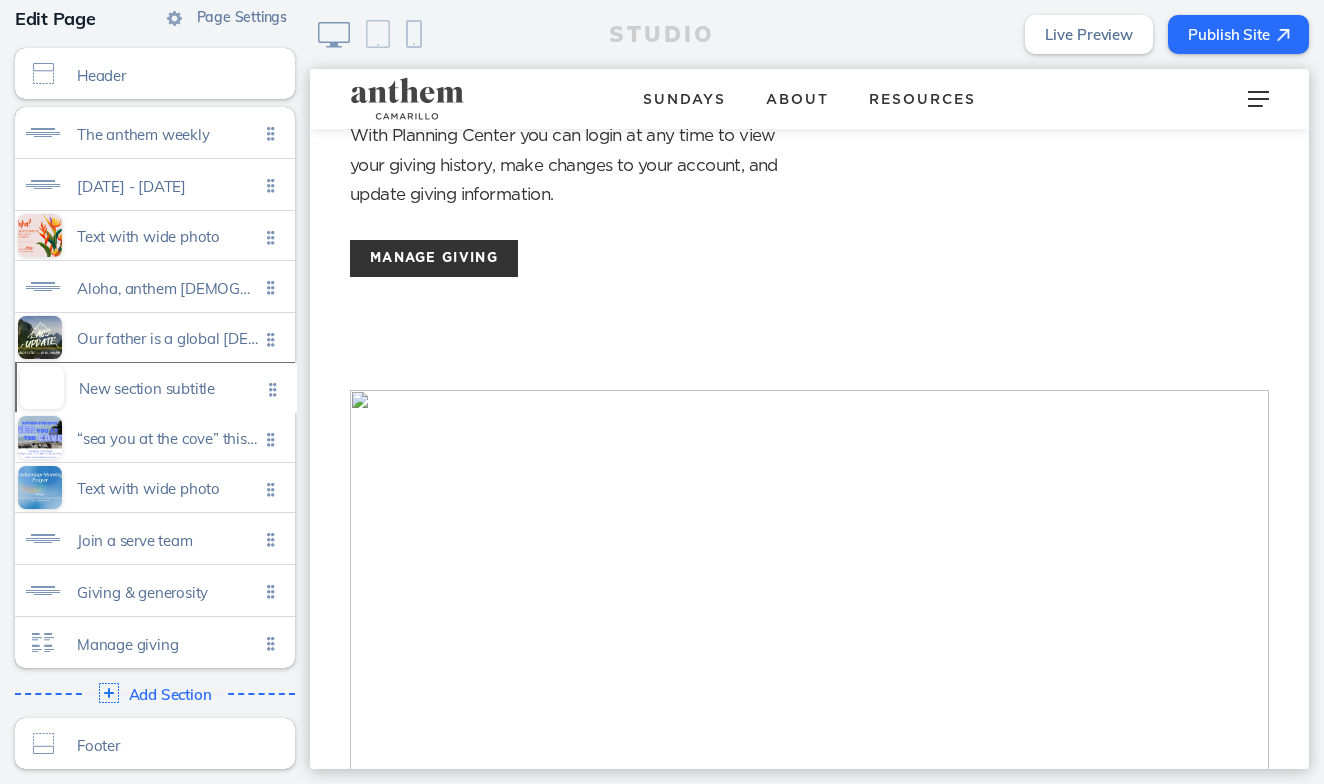 click on "The anthem weekly Click to edit July 11 - 17 Click to edit Text with wide photo Click to edit Aloha, anthem ladies!
you're warmly invited to a relaxed and joy-filled evening of poolside fun, hanging out, delicious food, and sweet fellowship together!
we’ll share a meal, unwind in a peaceful setting, and enjoy meaningful time through fun activities and great company.
theme: aloha anthem ladies night
date: saturday, july 12, 2025
time: 5:00 pm – 9:00 pm
location: lazy bee ranch (christy bailey’s home) 10187 churchman lane, santa rosa valley, ca 93012
bring a friend, and don’t forget to sign up to bring a dish if you can when you register! Click to edit Click to edit Click to edit Text with wide photo Click to edit Join a serve team  Click to edit Giving & generosity Click to edit Manage giving Click to edit New section subtitle Click to edit" 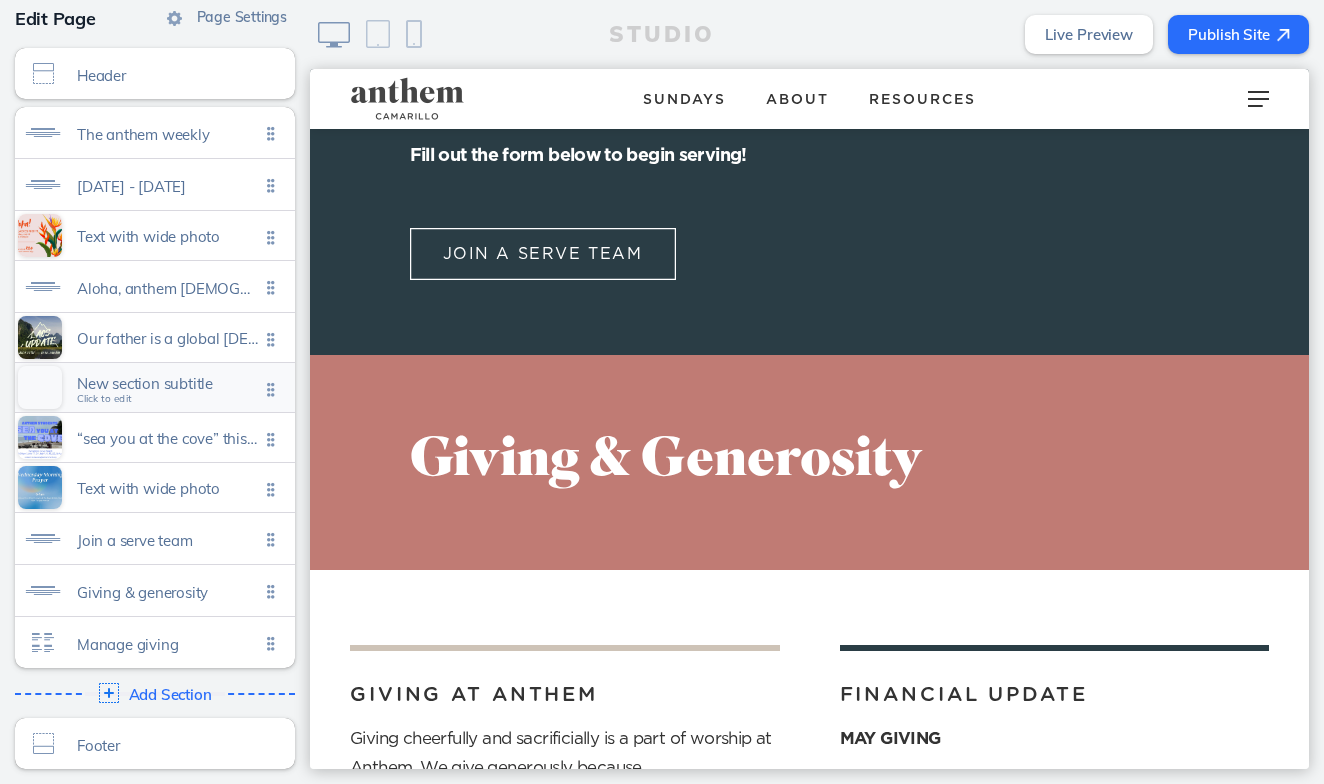 click on "New section subtitle" 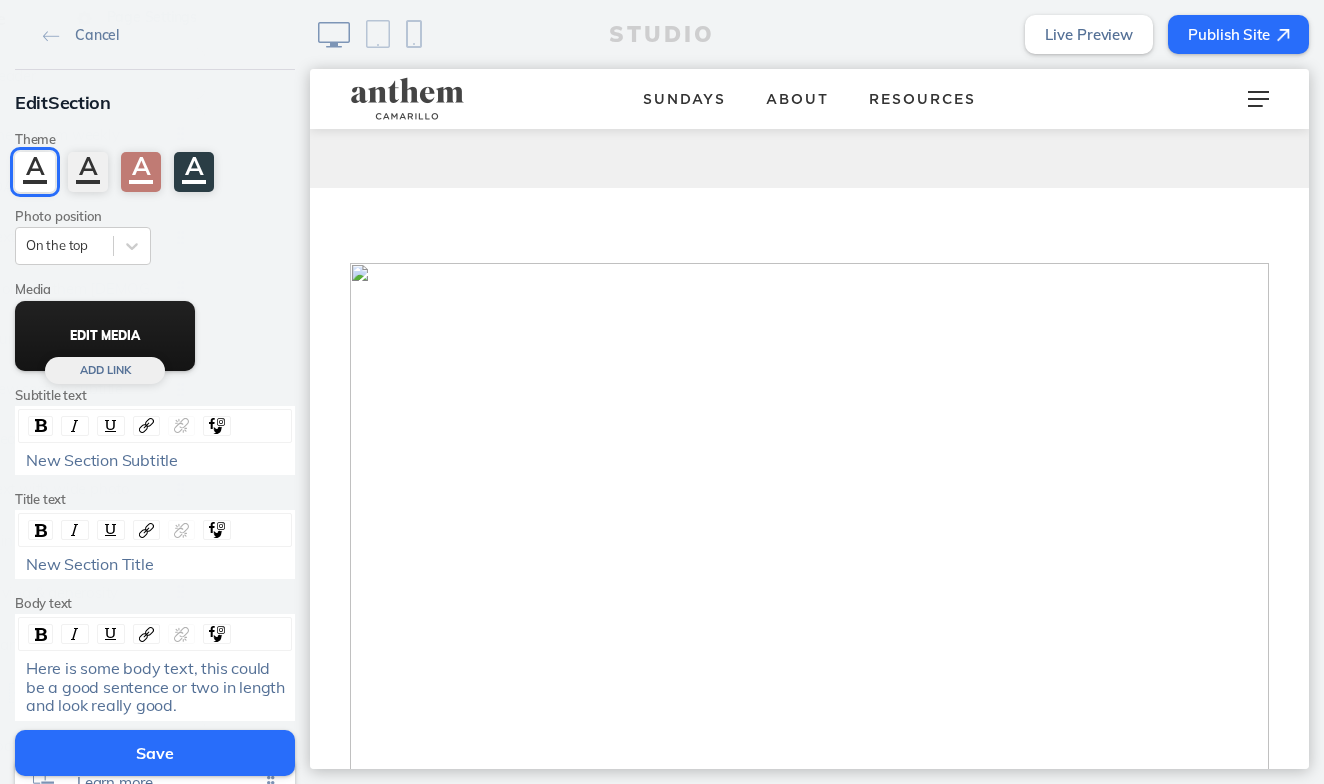 scroll, scrollTop: 3312, scrollLeft: 0, axis: vertical 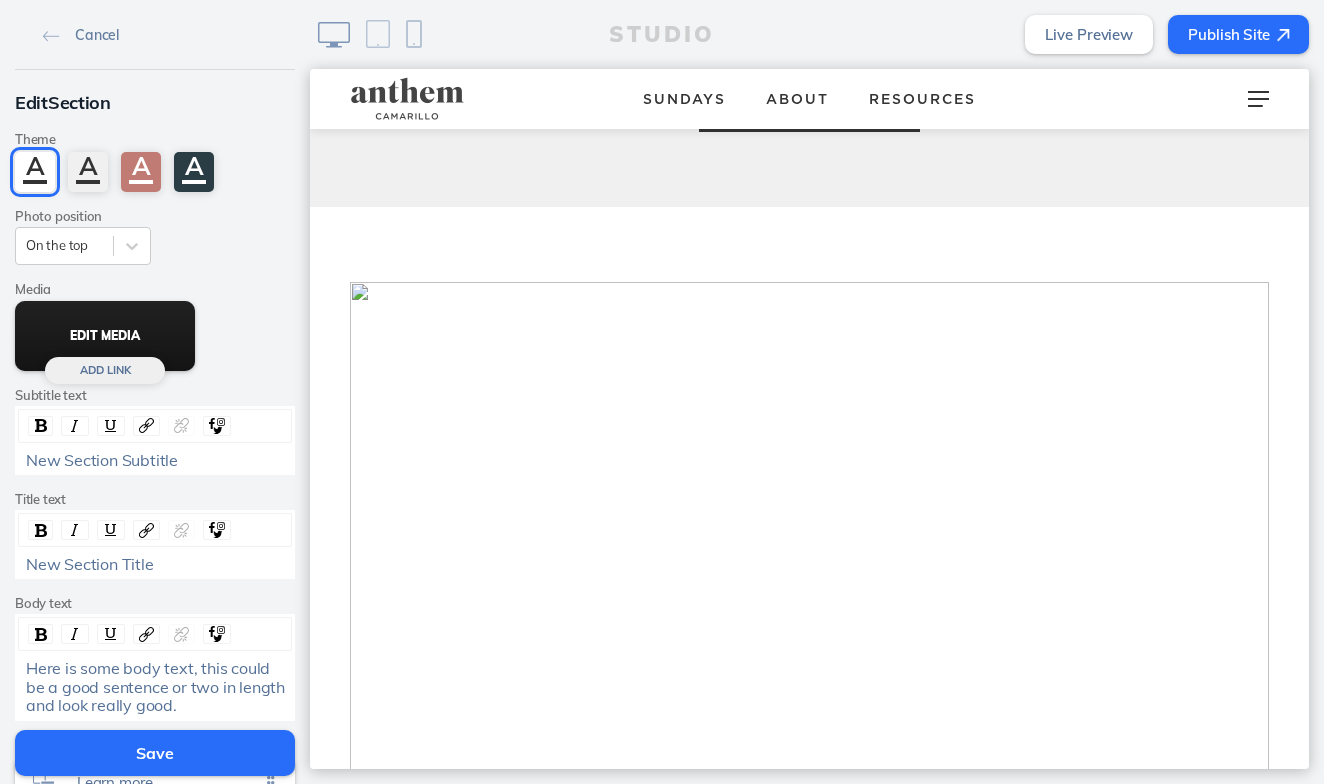 click on "Edit Media" 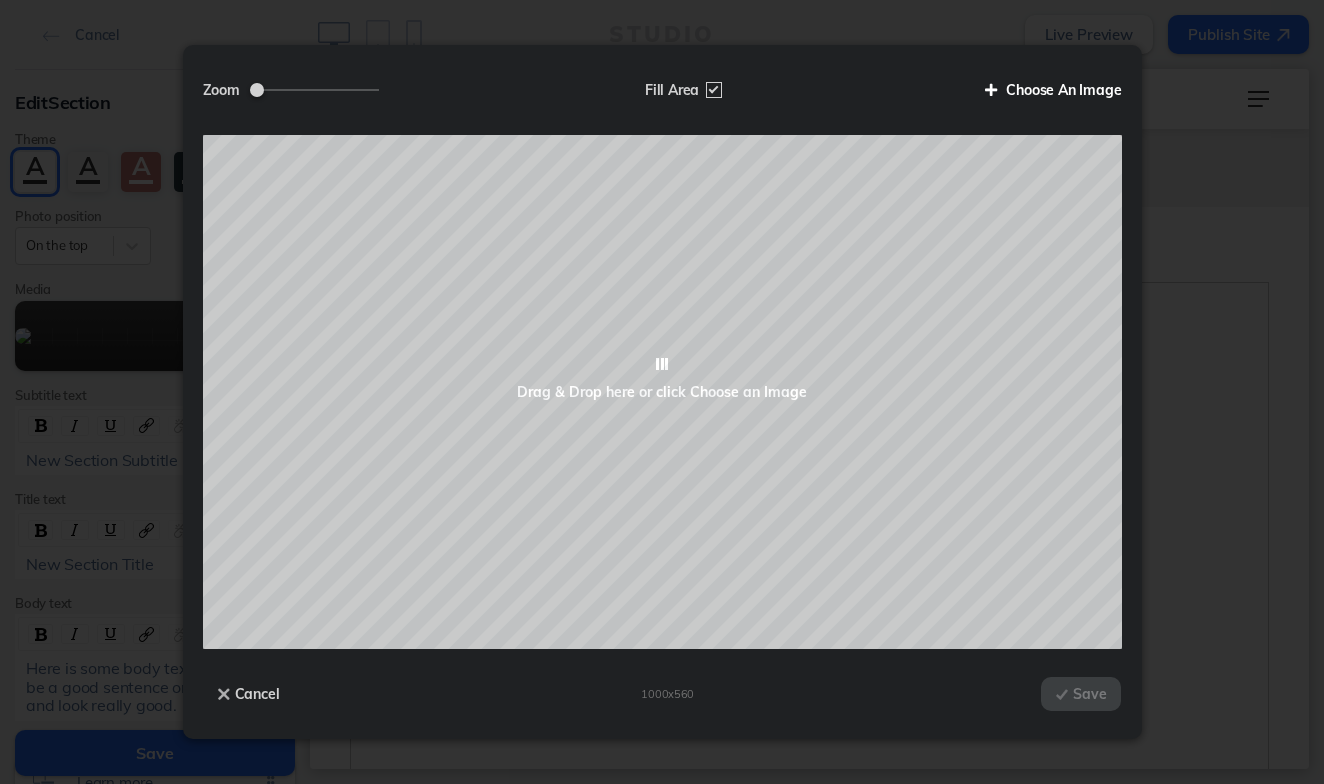 click on "Choose An Image" 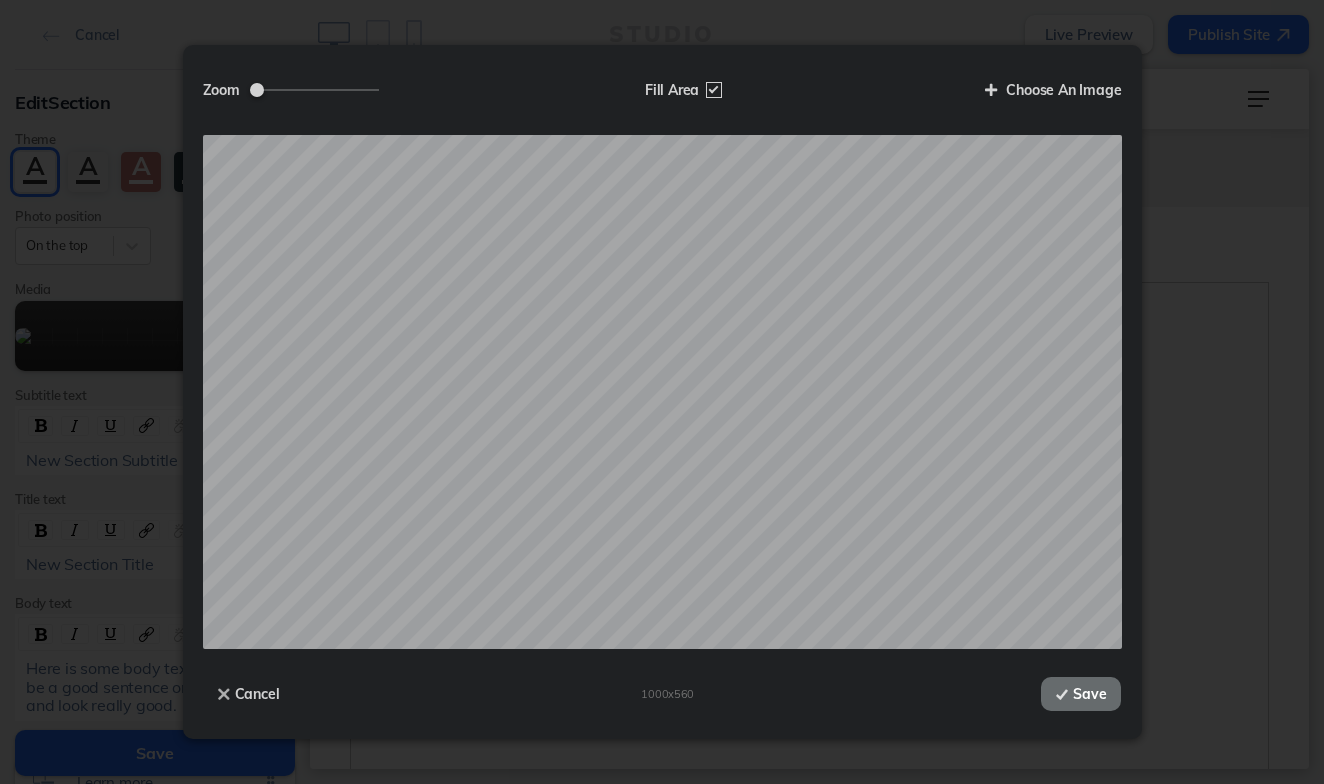 click on "Save" 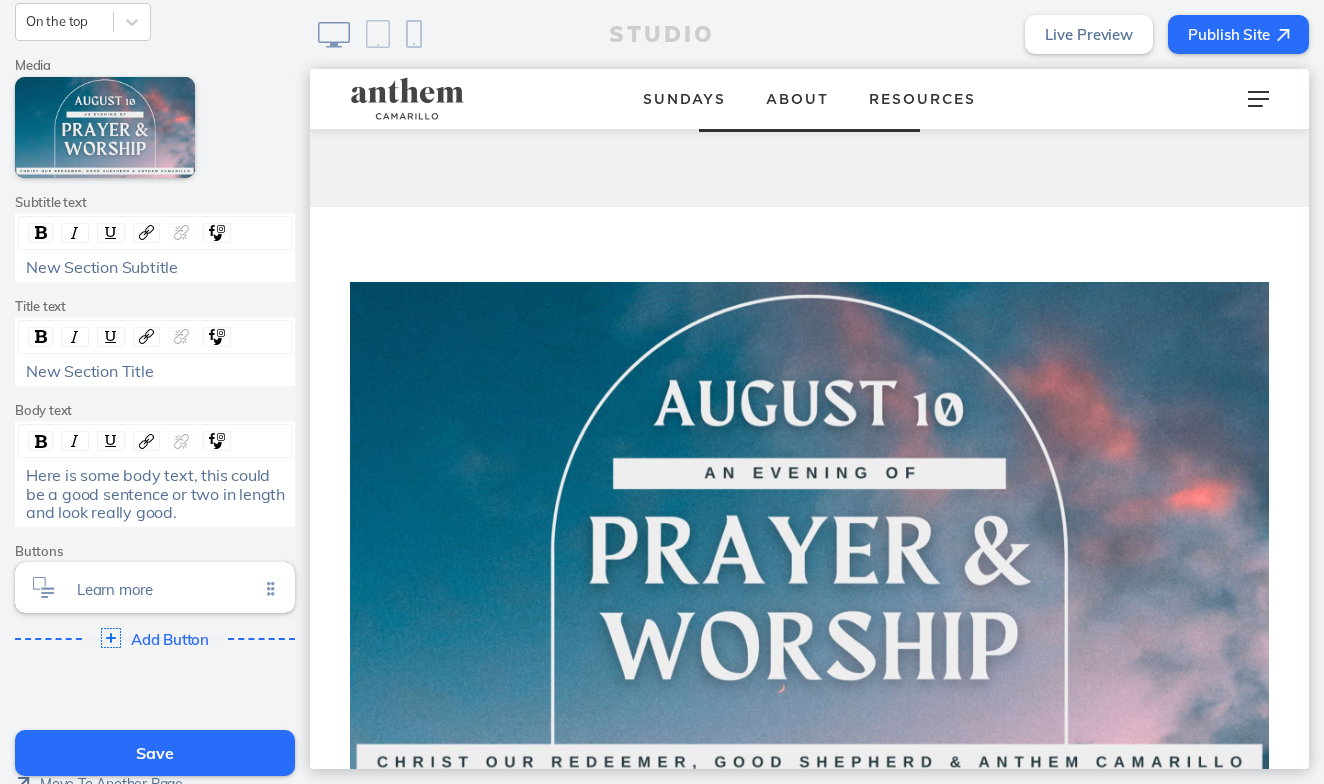 scroll, scrollTop: 269, scrollLeft: 0, axis: vertical 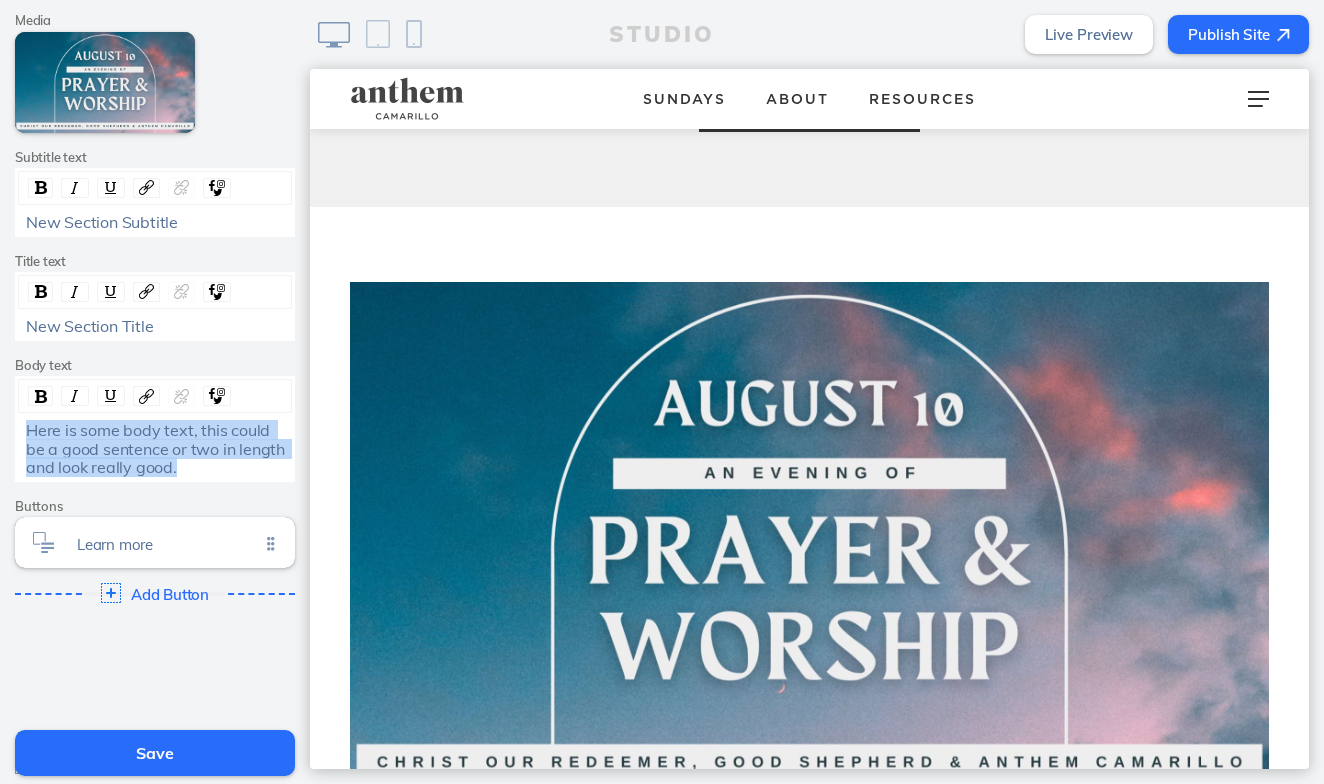 drag, startPoint x: 197, startPoint y: 471, endPoint x: 26, endPoint y: 416, distance: 179.6274 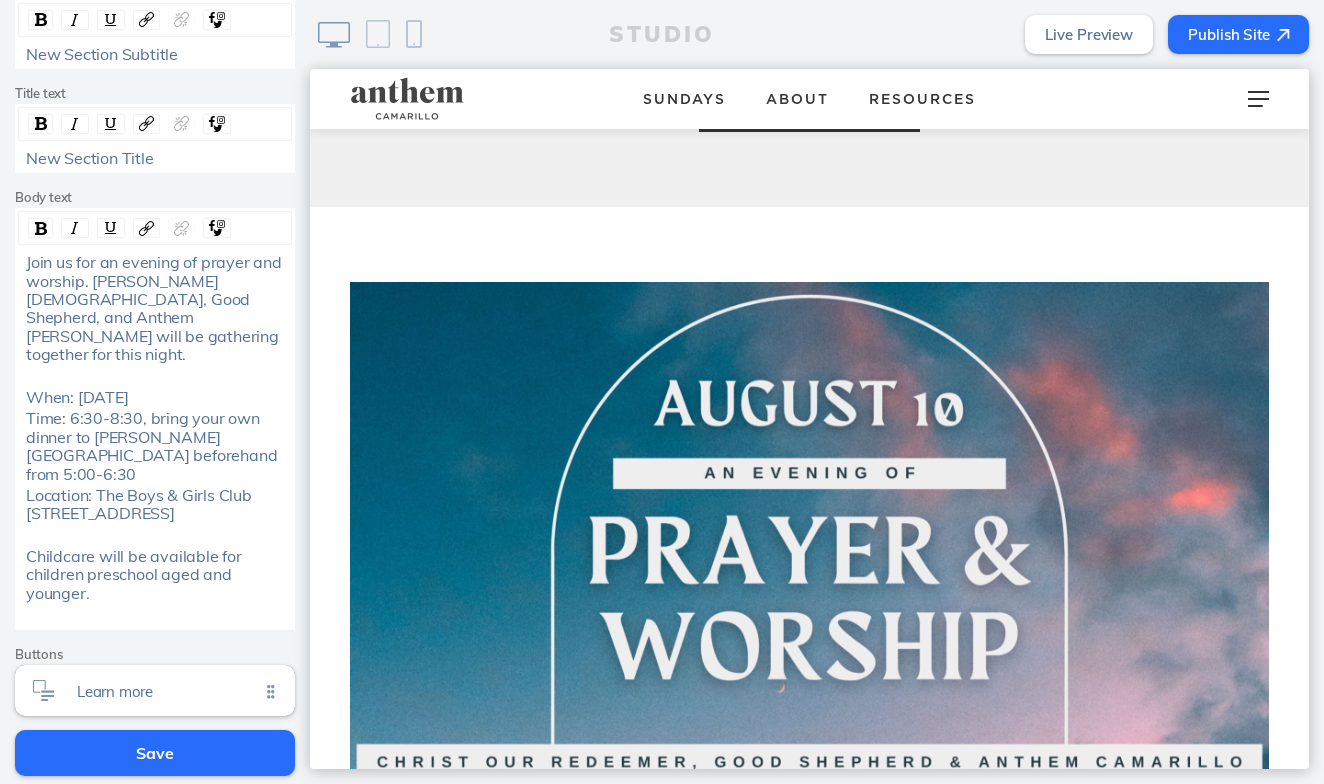 scroll, scrollTop: 294, scrollLeft: 0, axis: vertical 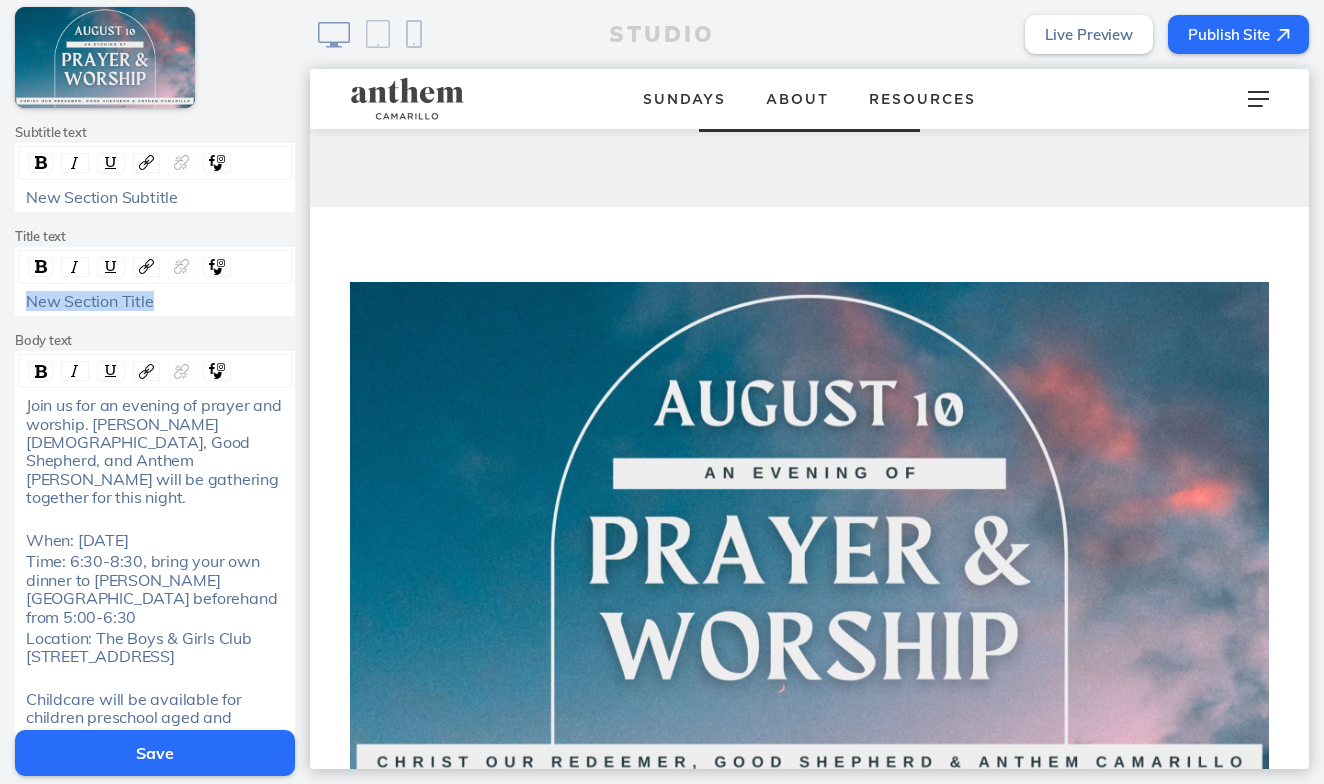 drag, startPoint x: 166, startPoint y: 297, endPoint x: -34, endPoint y: 283, distance: 200.4894 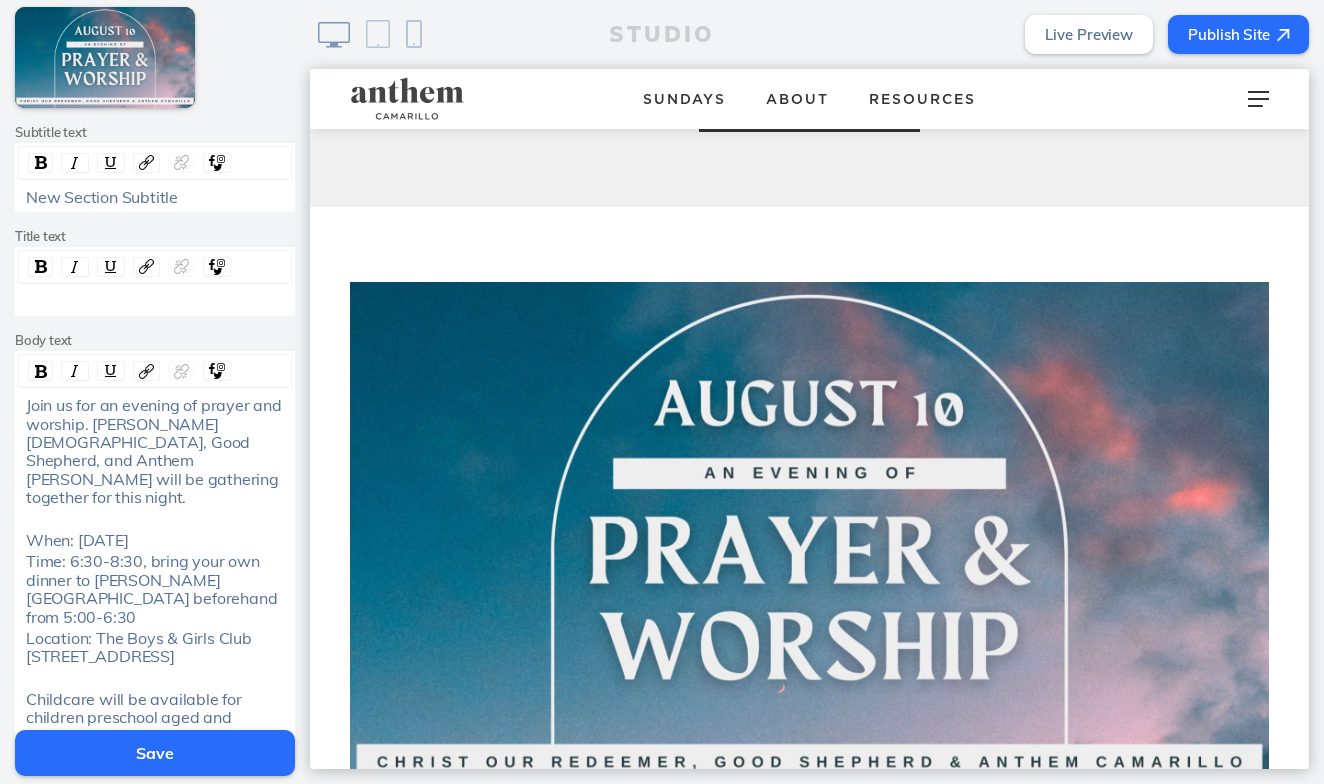 click on "New Section Subtitle" 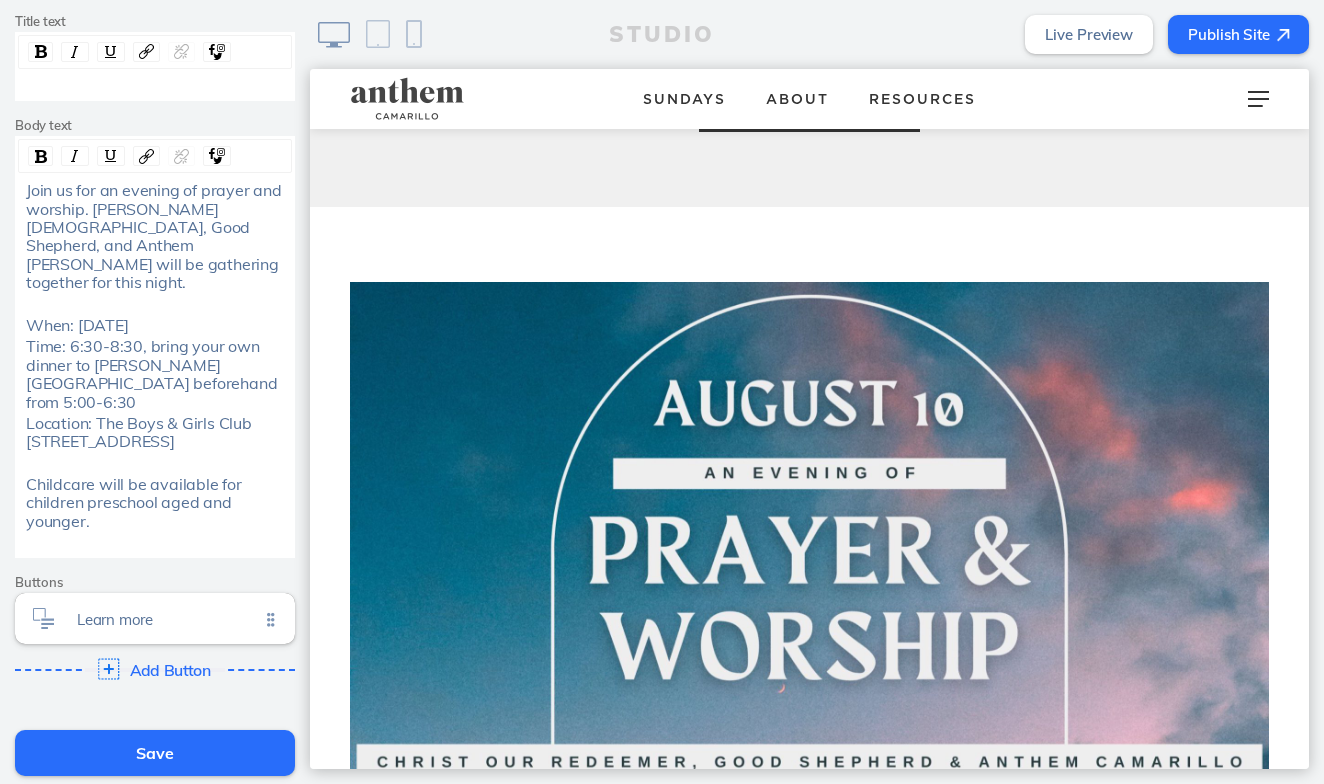 scroll, scrollTop: 590, scrollLeft: 0, axis: vertical 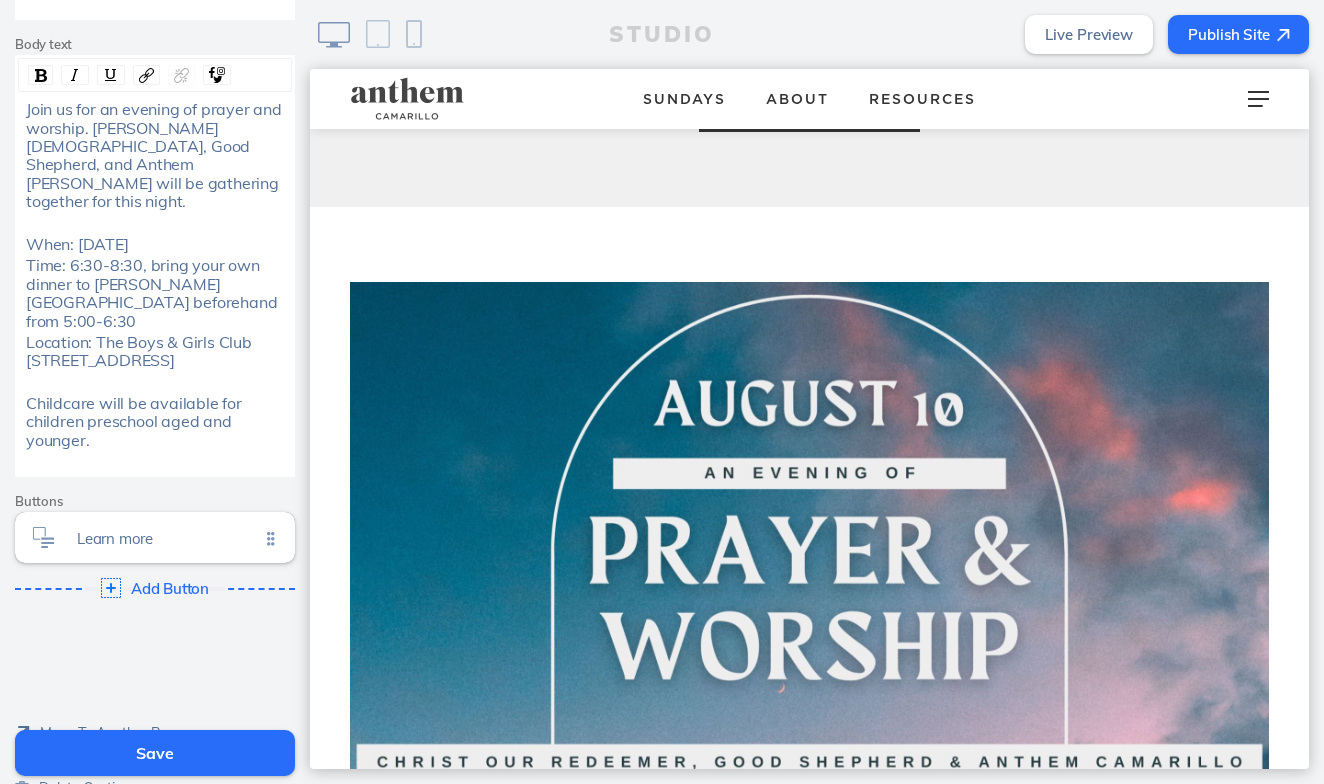 click on "Save" 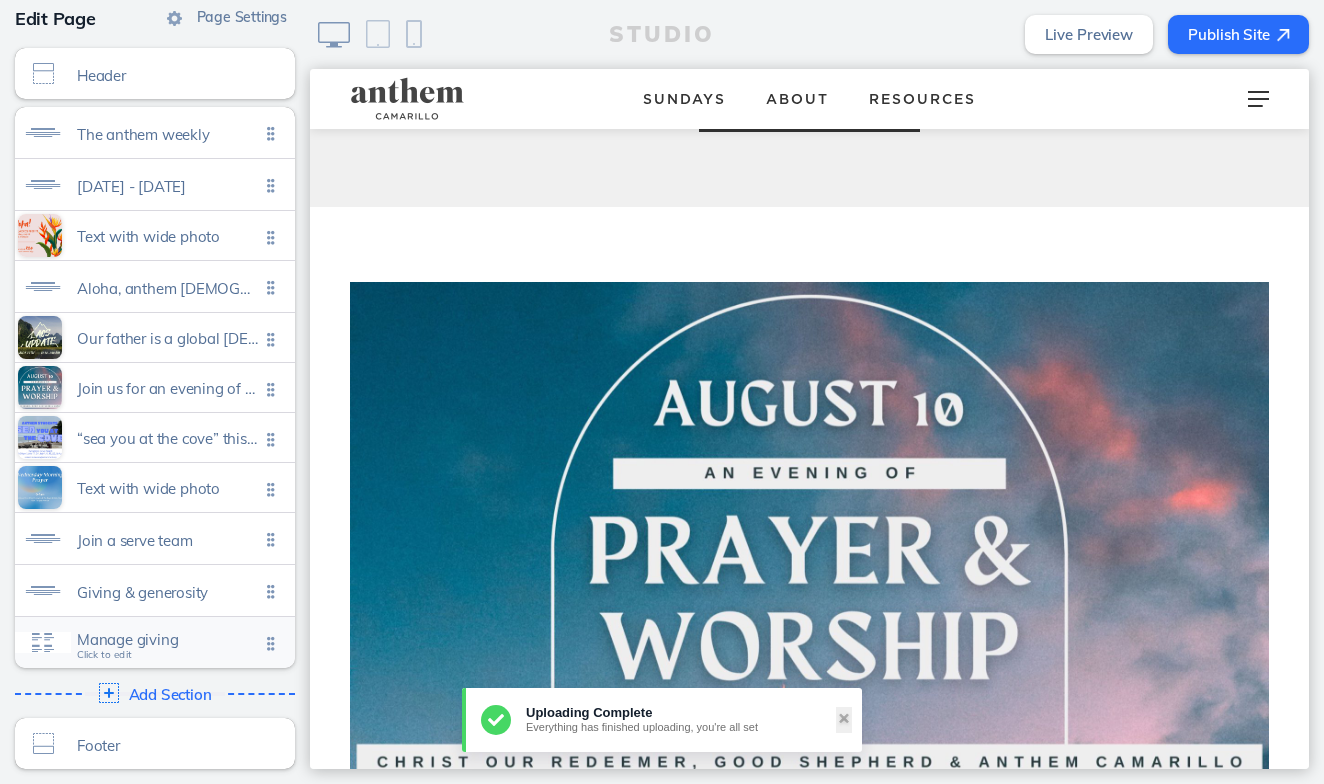 scroll, scrollTop: 130, scrollLeft: 0, axis: vertical 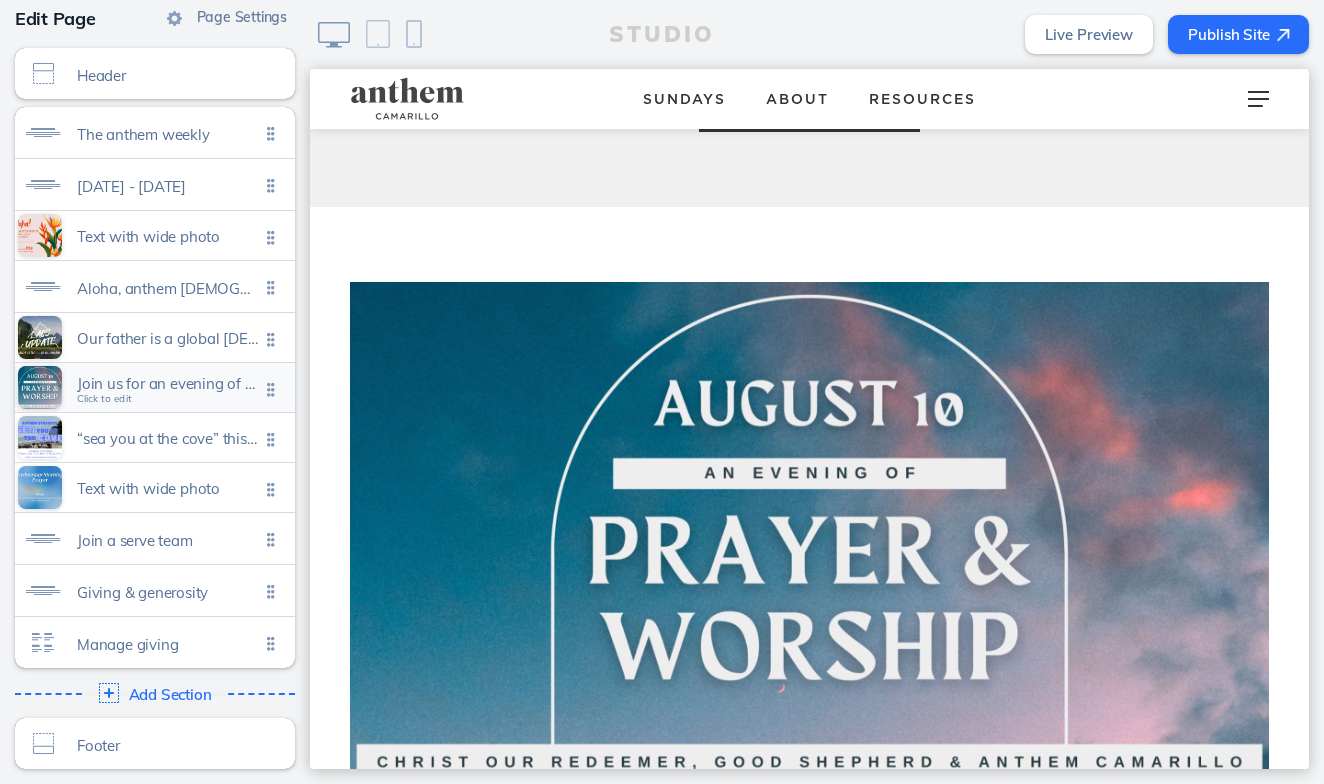 click on "Join us for an evening of prayer and worship. christ our redeemer, good shepherd, and anthem camarillo will be gathering together for this night.
when: sunday, august 10
time: 6:30-8:30, bring your own dinner to bob kildee park beforehand from 5:00-6:30
location: the boys & girls club 1500 temple avenue 93010
childcare will be available for children preschool aged and younger." 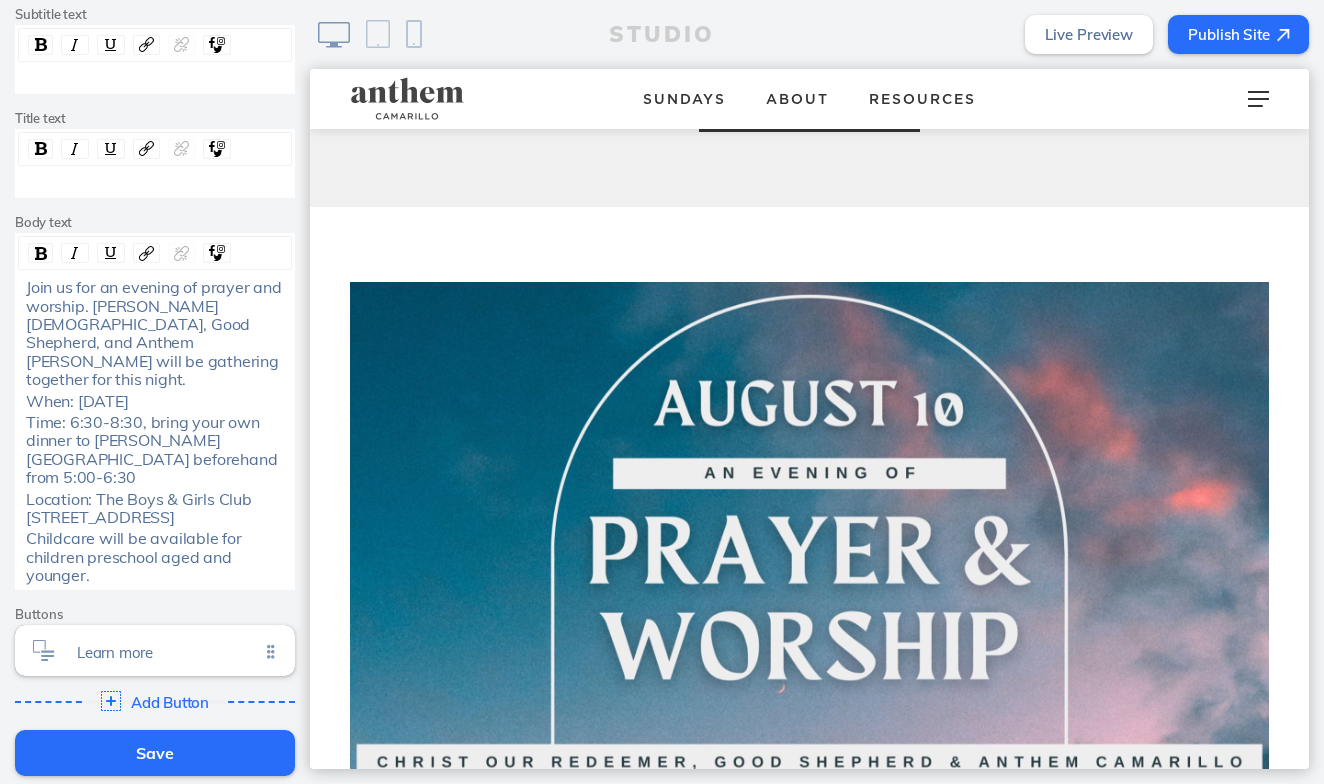 scroll, scrollTop: 534, scrollLeft: 0, axis: vertical 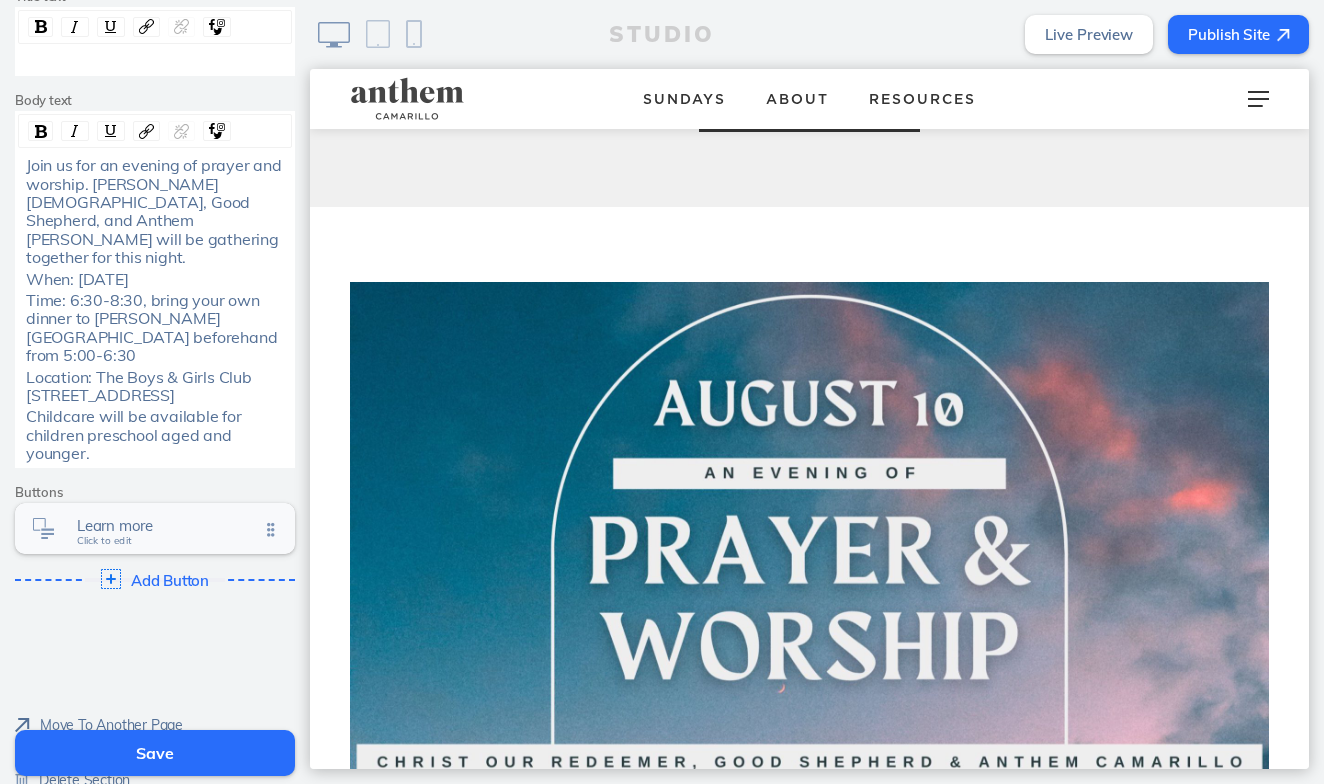 click on "Learn more Click to edit" 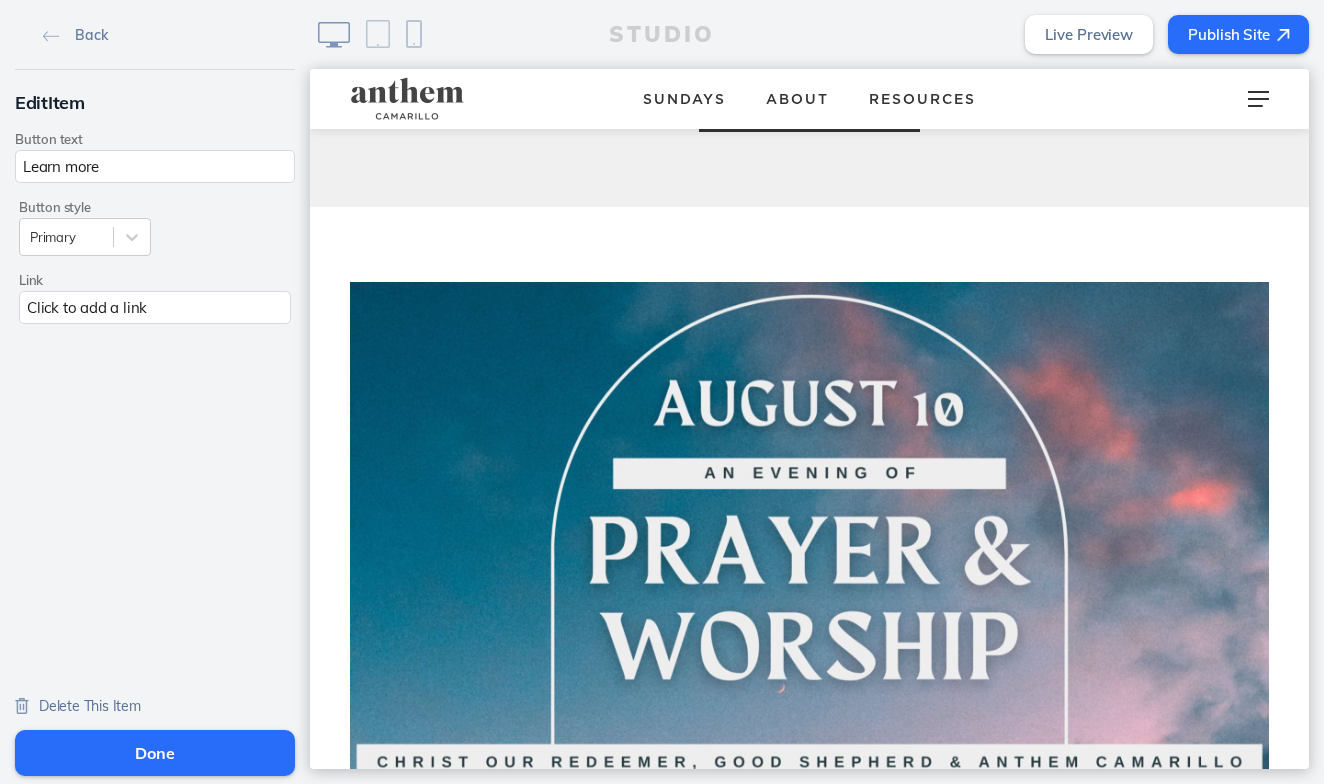 drag, startPoint x: 112, startPoint y: 178, endPoint x: -7, endPoint y: 173, distance: 119.104996 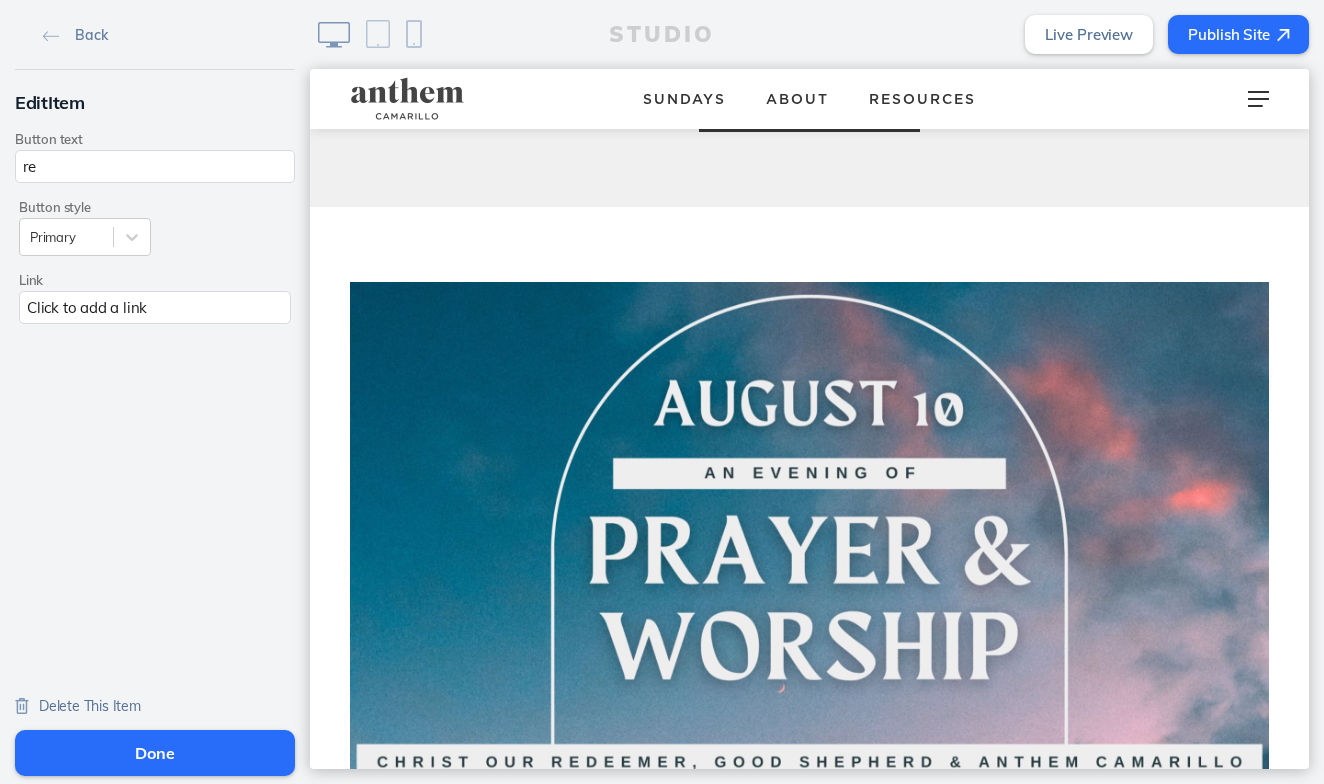 type on "r" 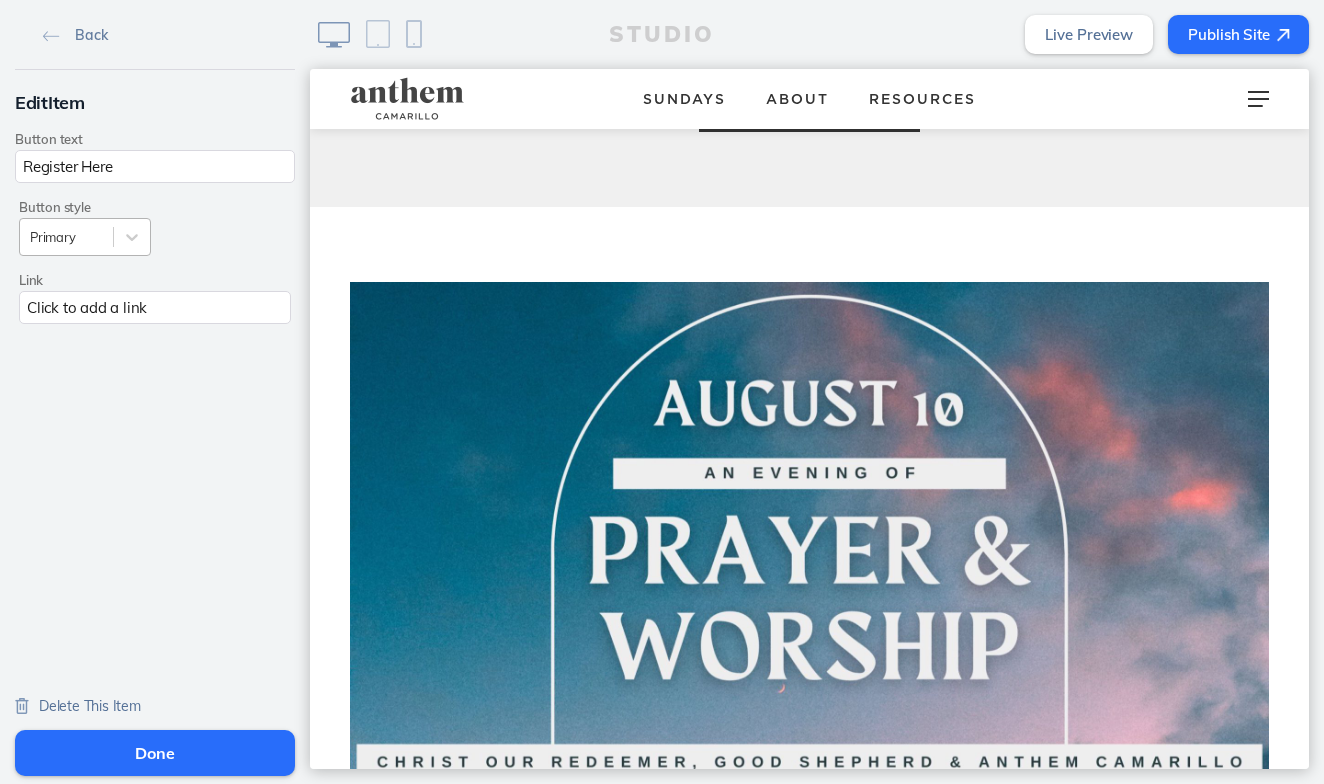 type on "Register Here" 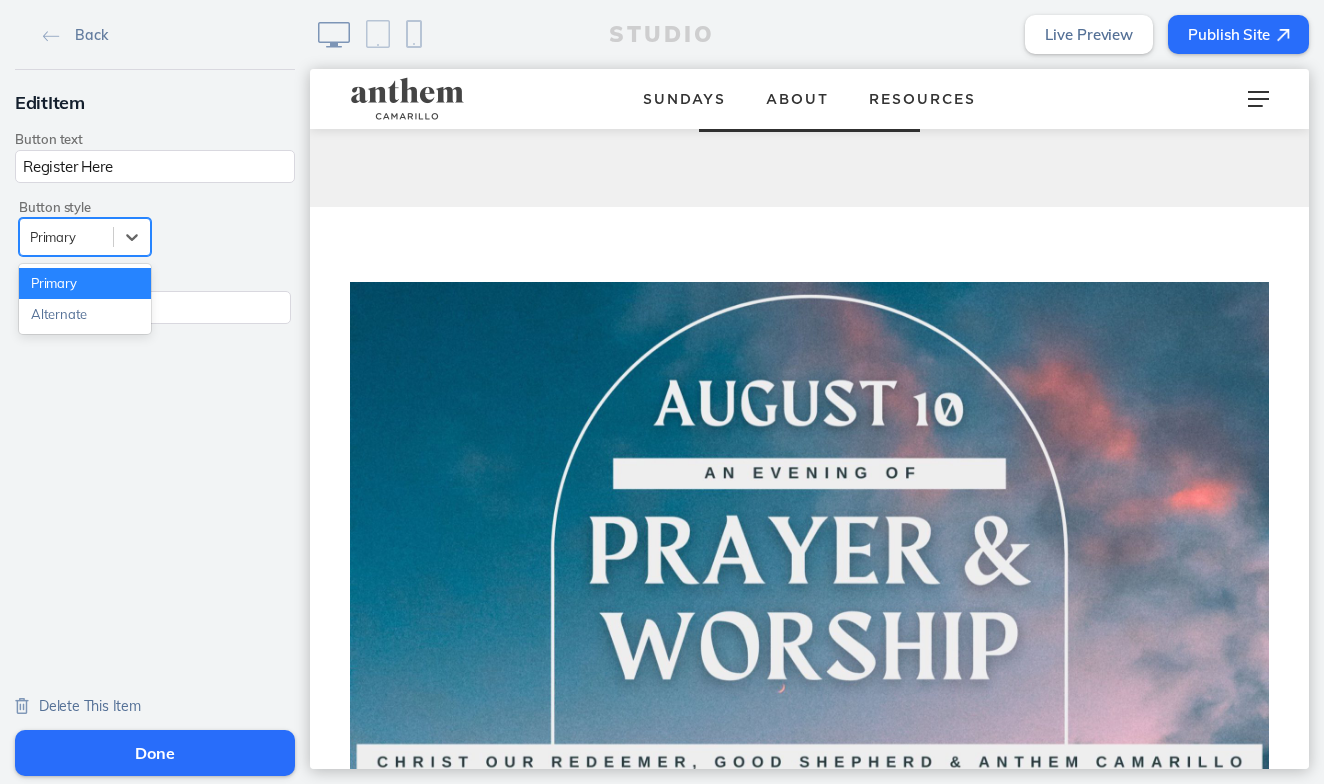 click on "Primary" 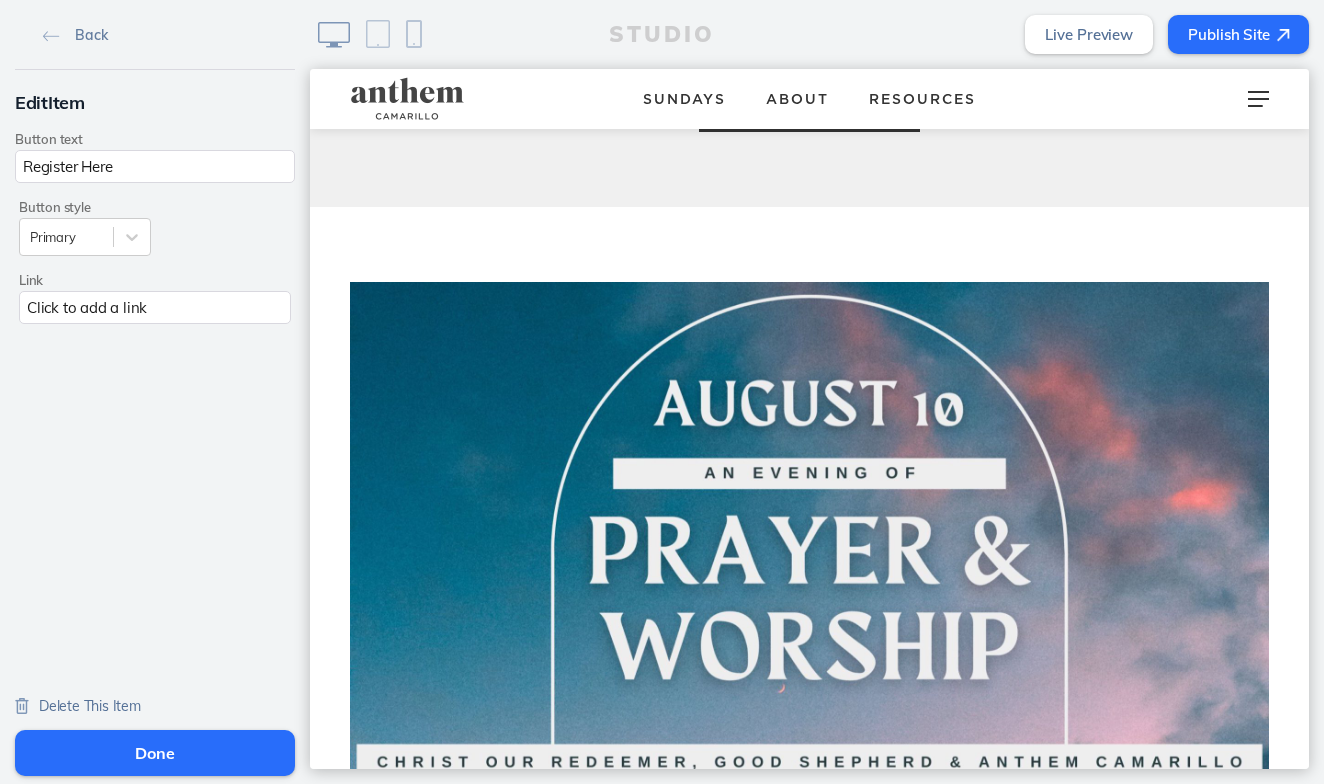 click on "Click to add a link" 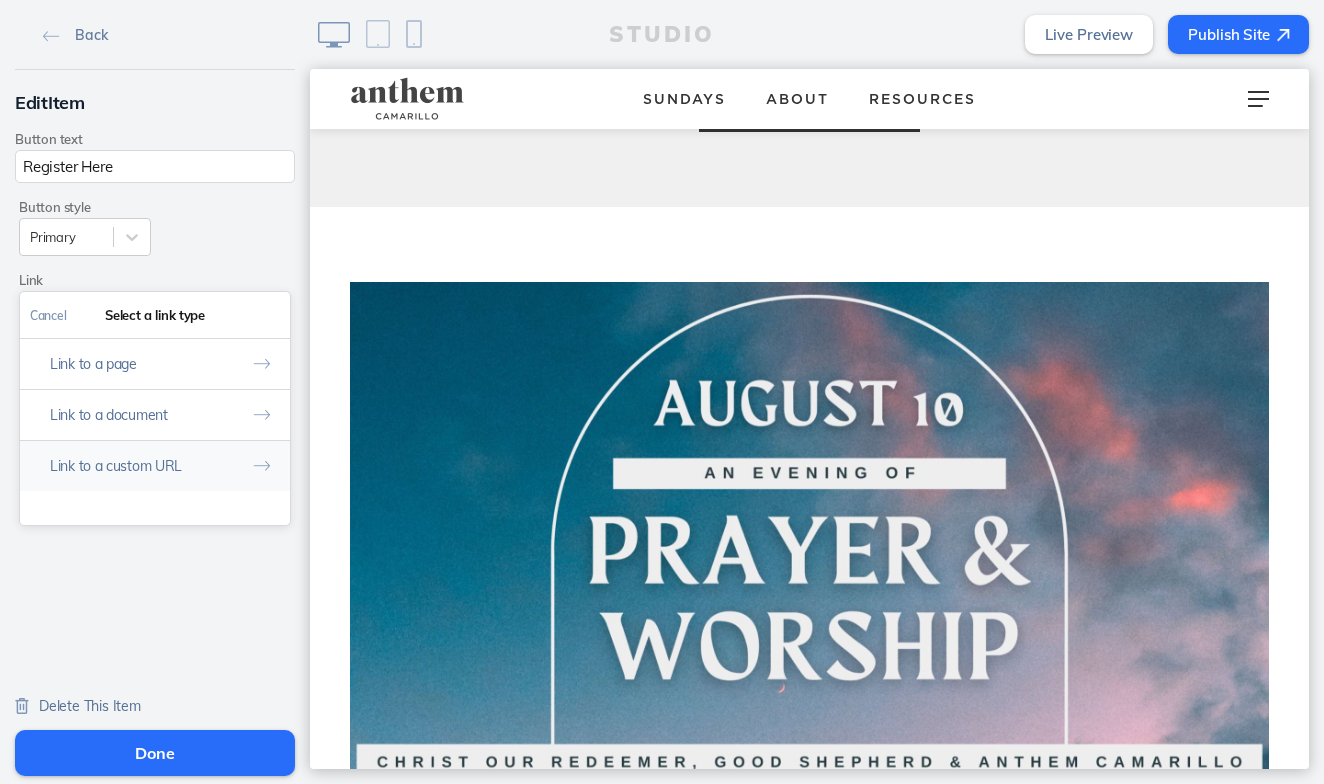 click on "Link to a custom URL" 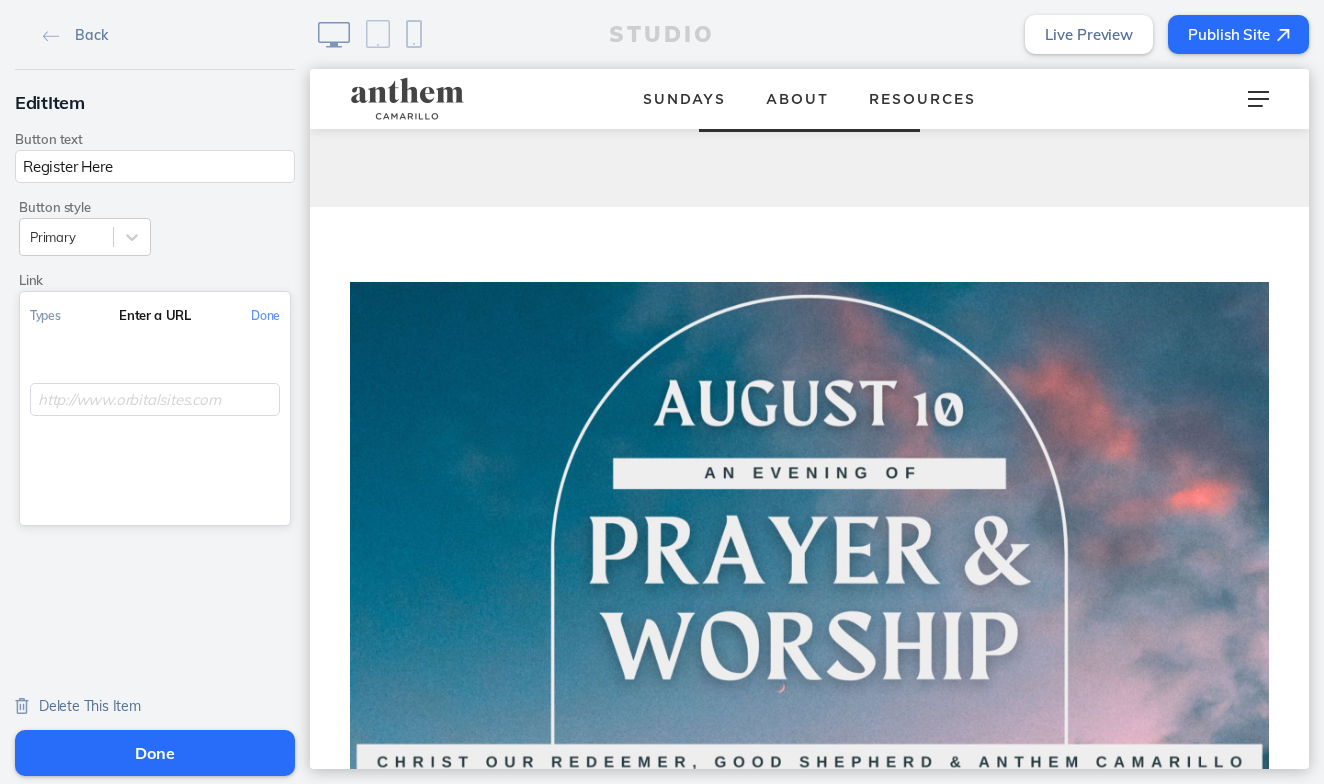 click 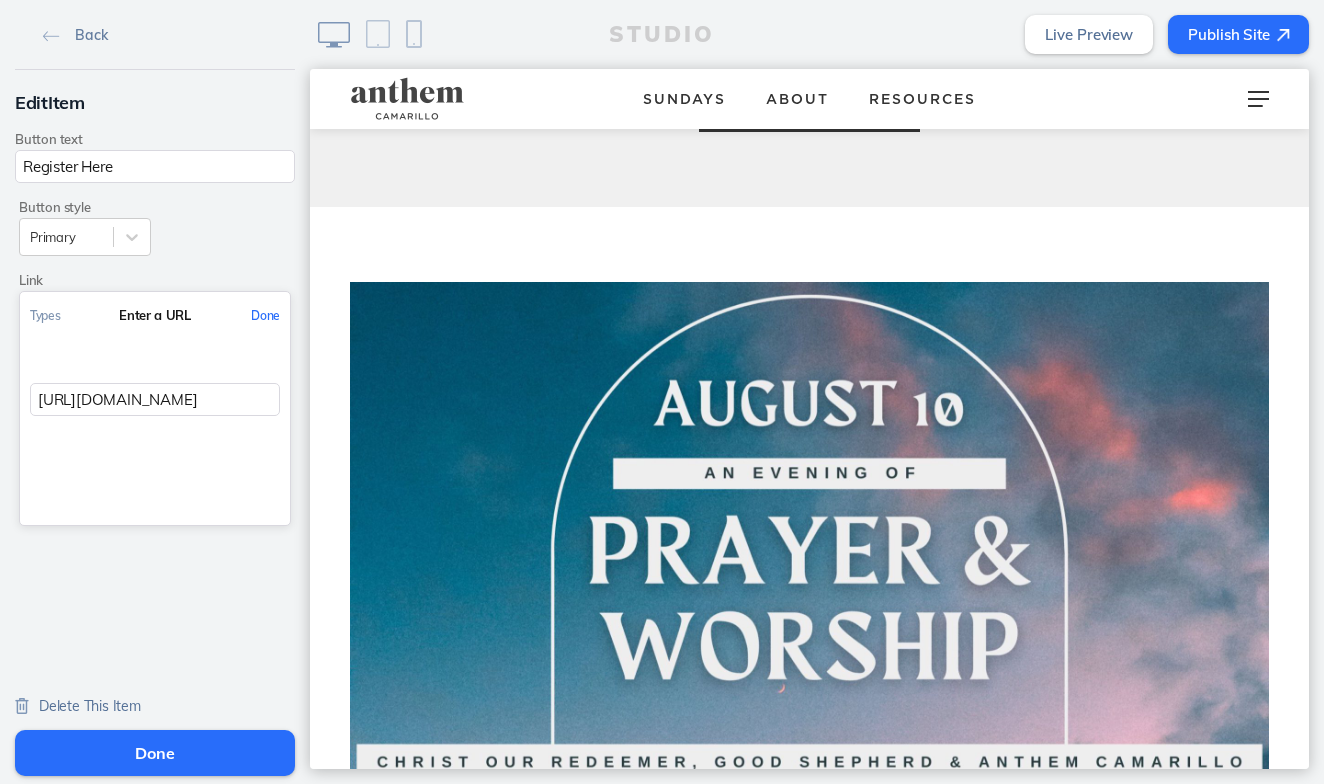 type on "https://anthemcamarillo.churchcenter.com/registrations/events/3034013" 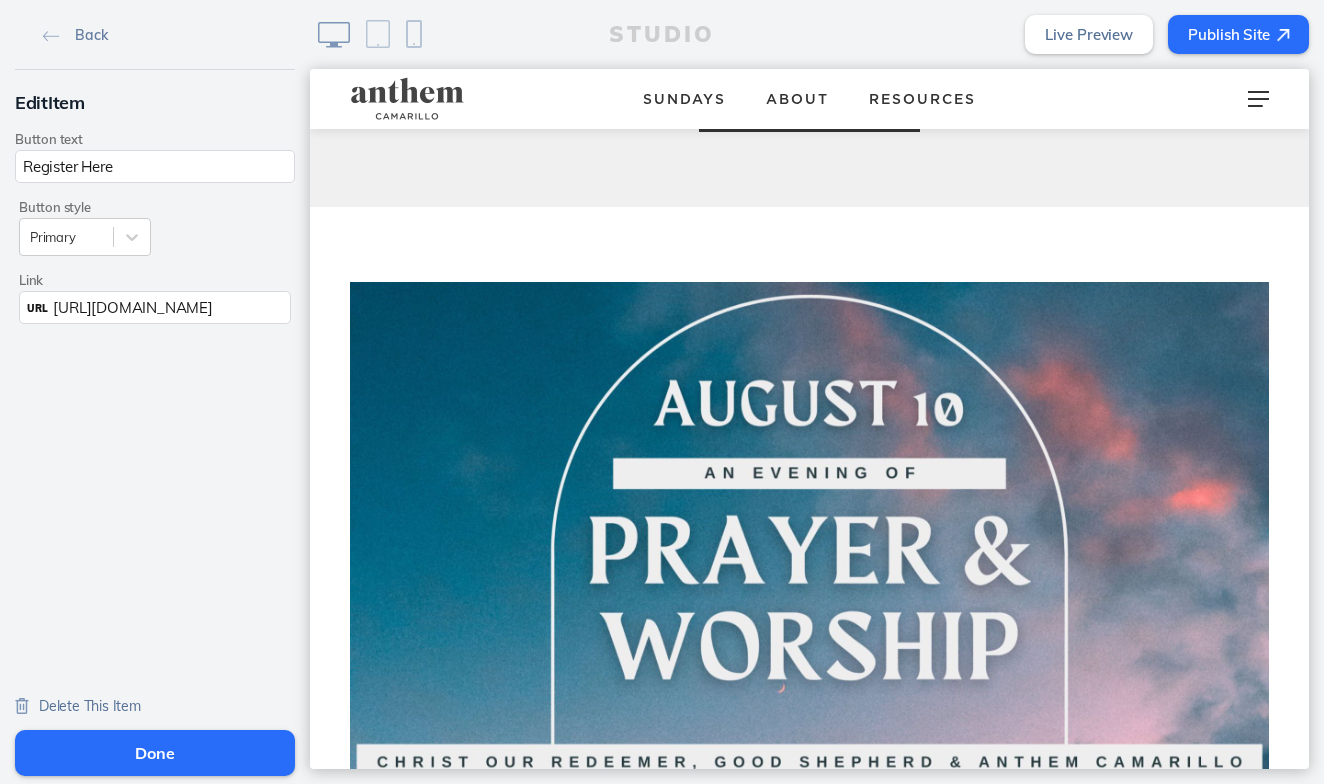 click on "Done" 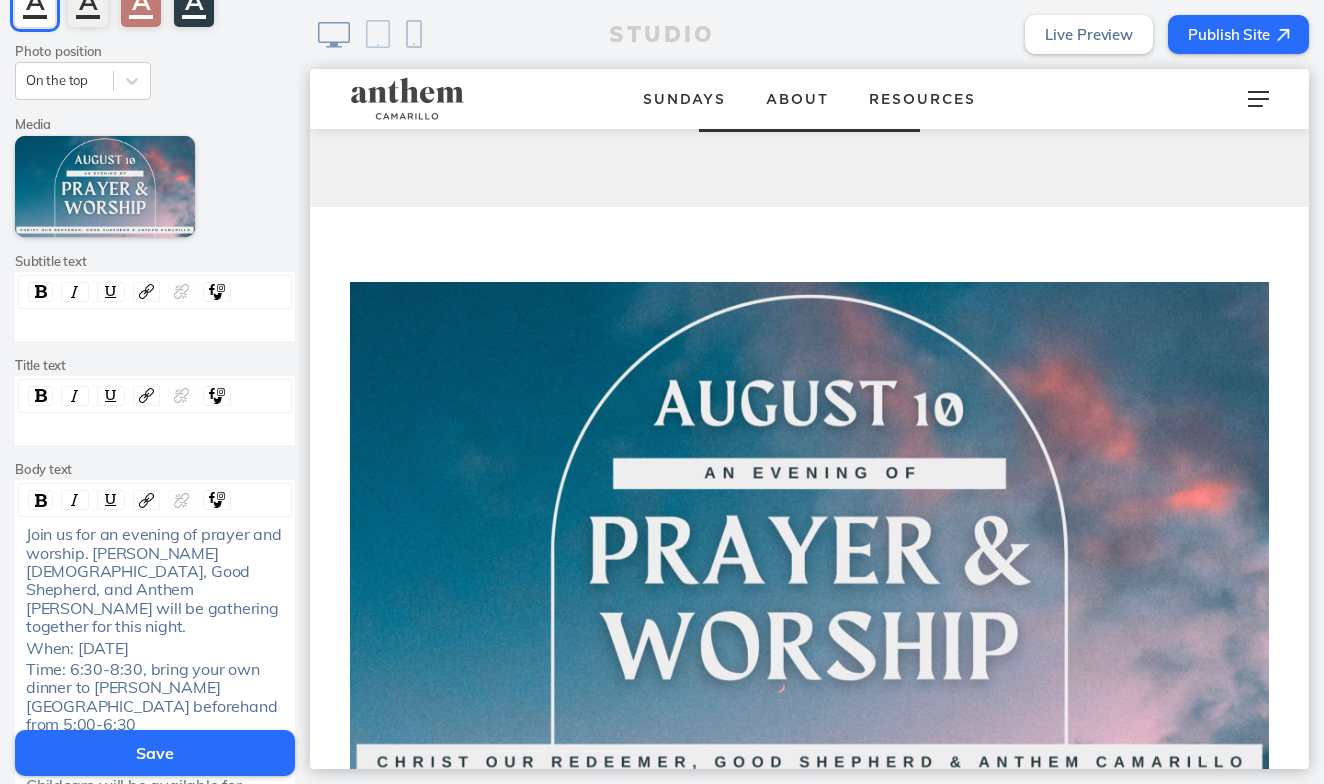 scroll, scrollTop: 165, scrollLeft: 0, axis: vertical 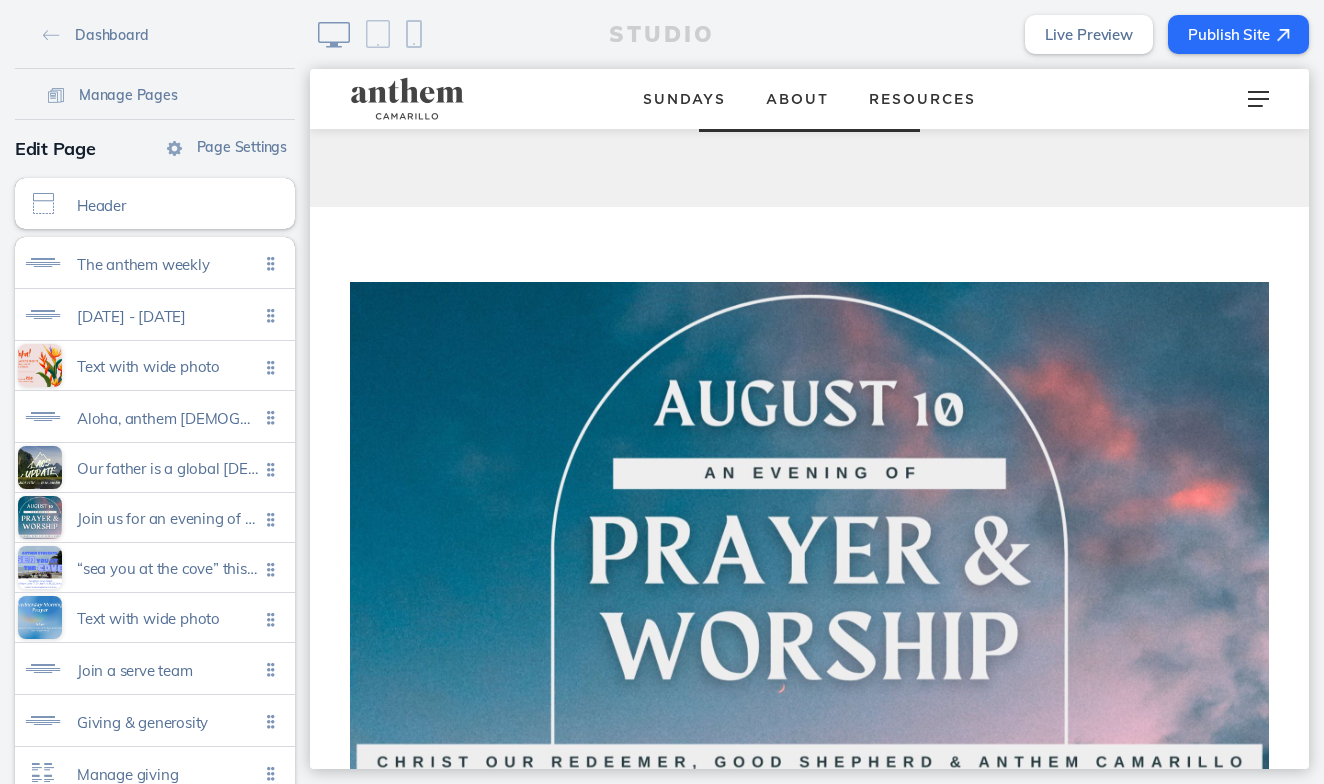 click on "Publish Site" 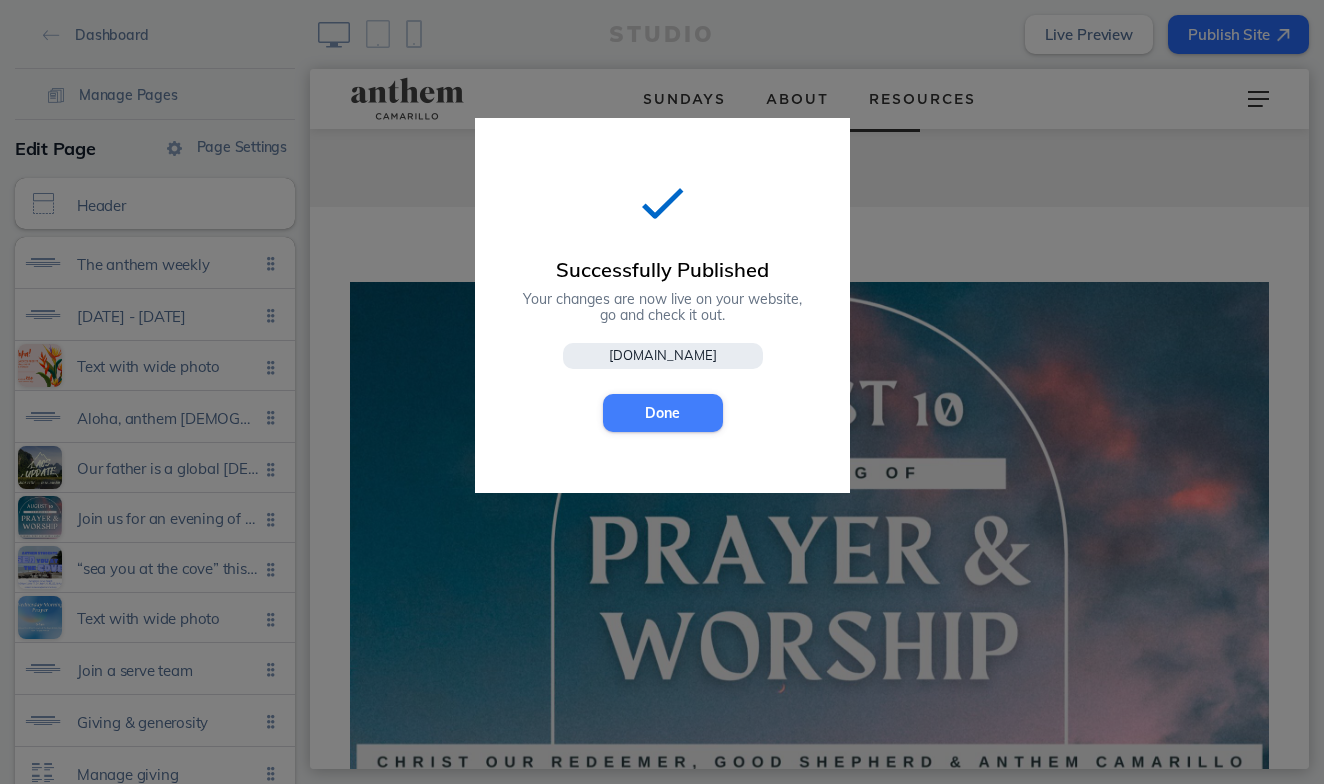 click on "Done" 